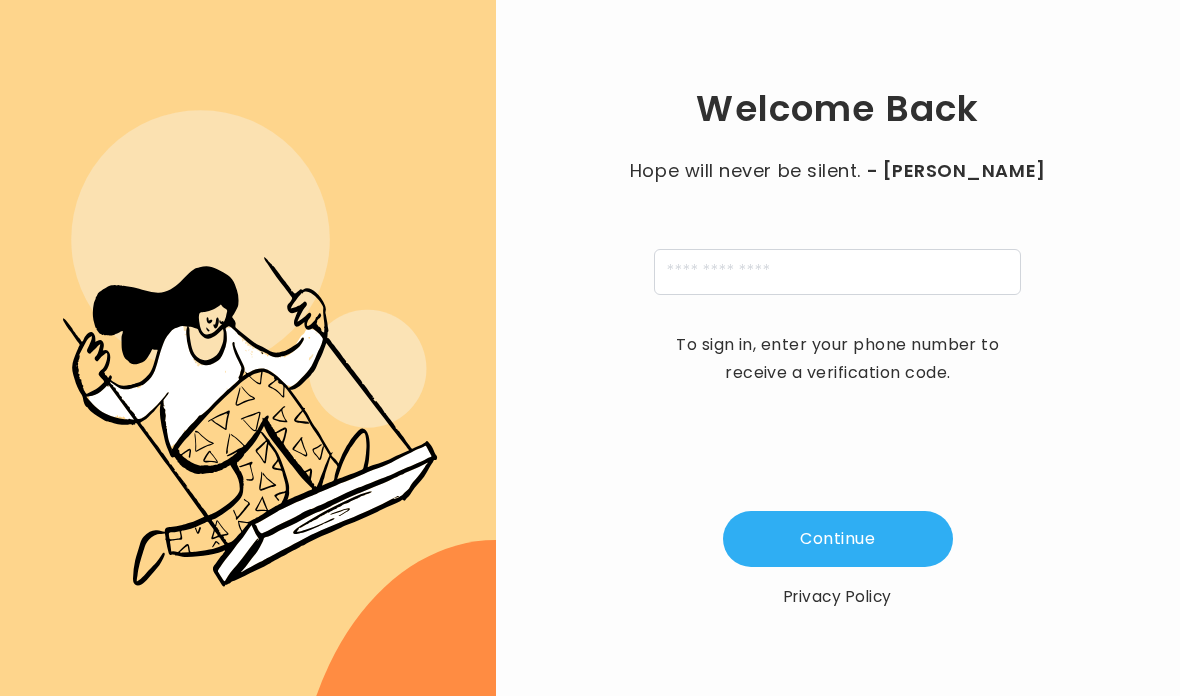 scroll, scrollTop: 0, scrollLeft: 0, axis: both 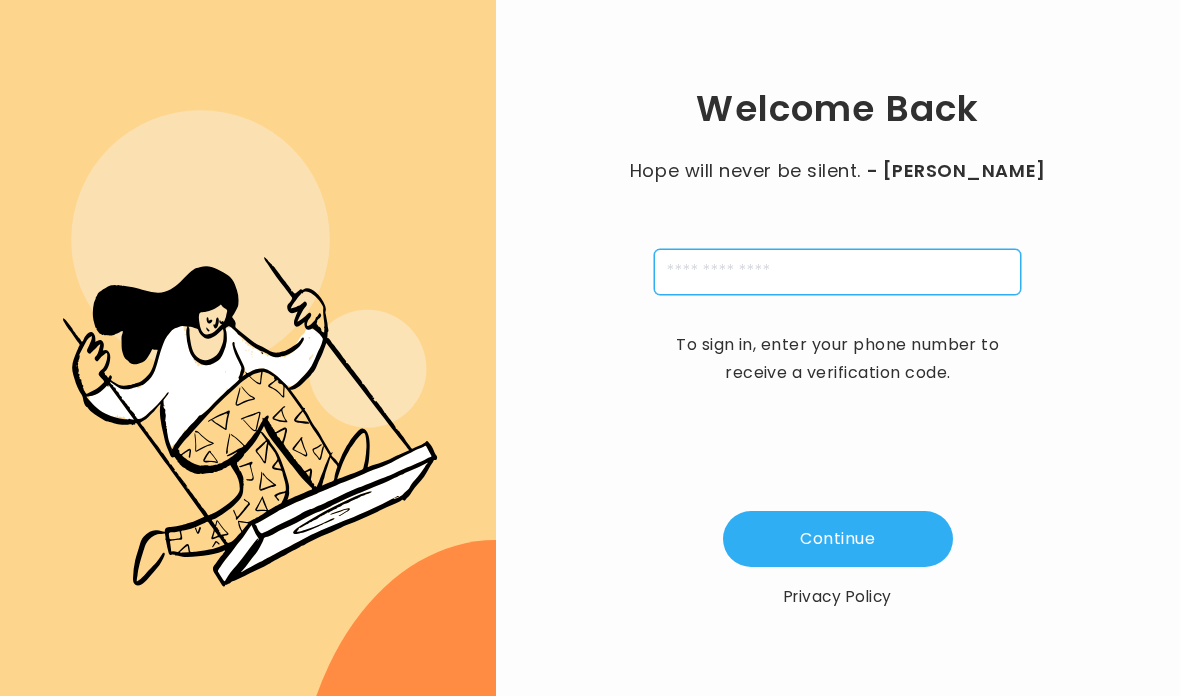 click at bounding box center (837, 272) 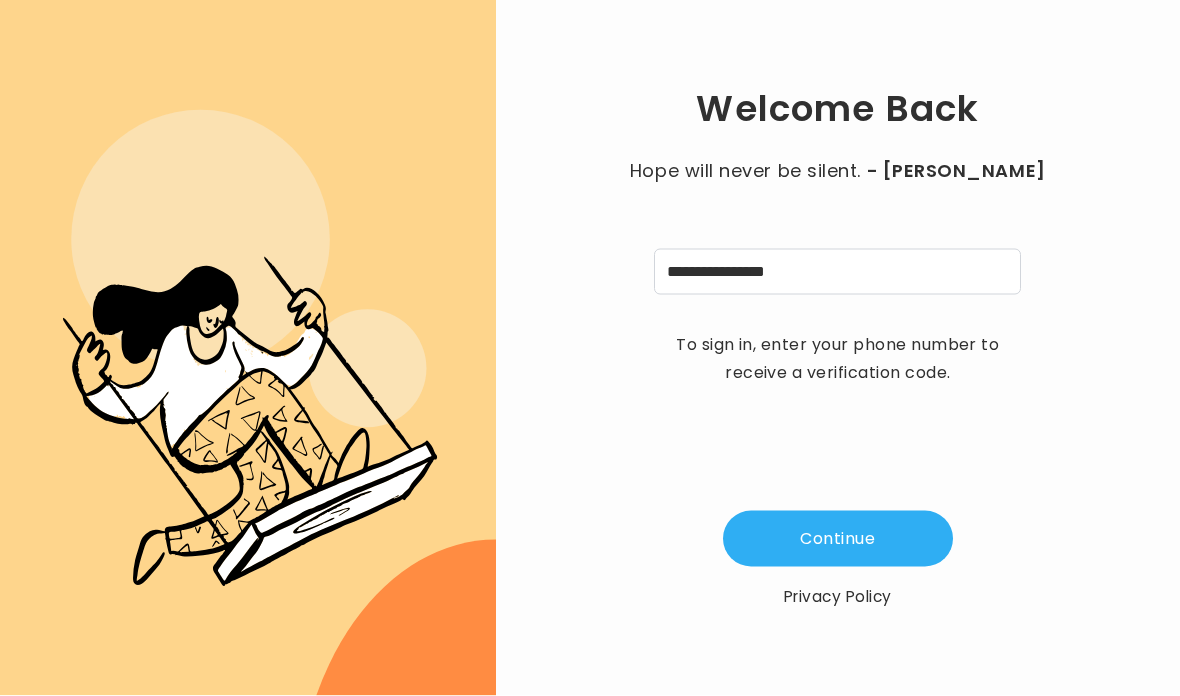 scroll, scrollTop: 0, scrollLeft: 0, axis: both 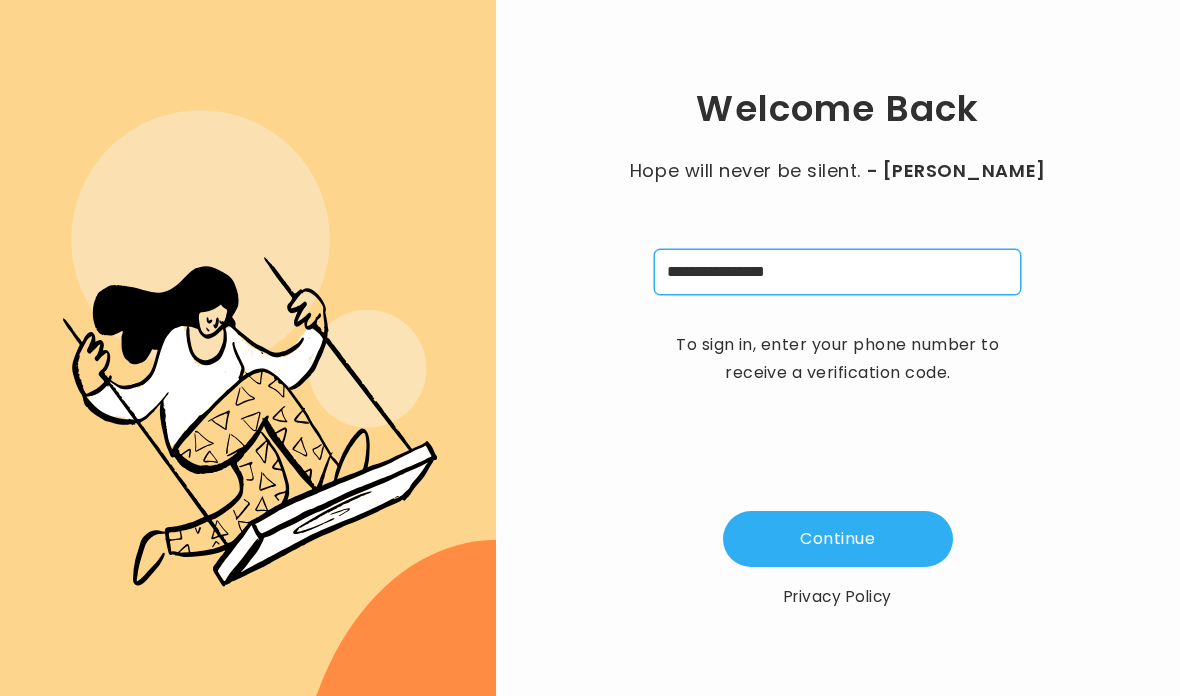type on "**********" 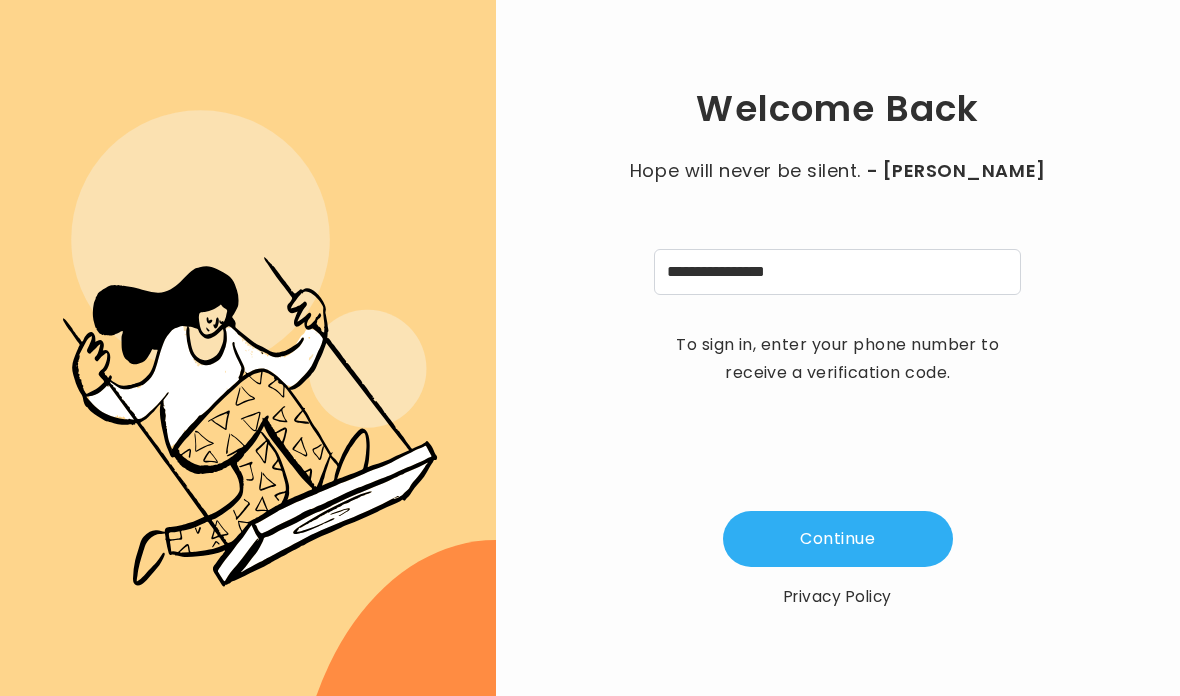 click on "Continue" at bounding box center [838, 539] 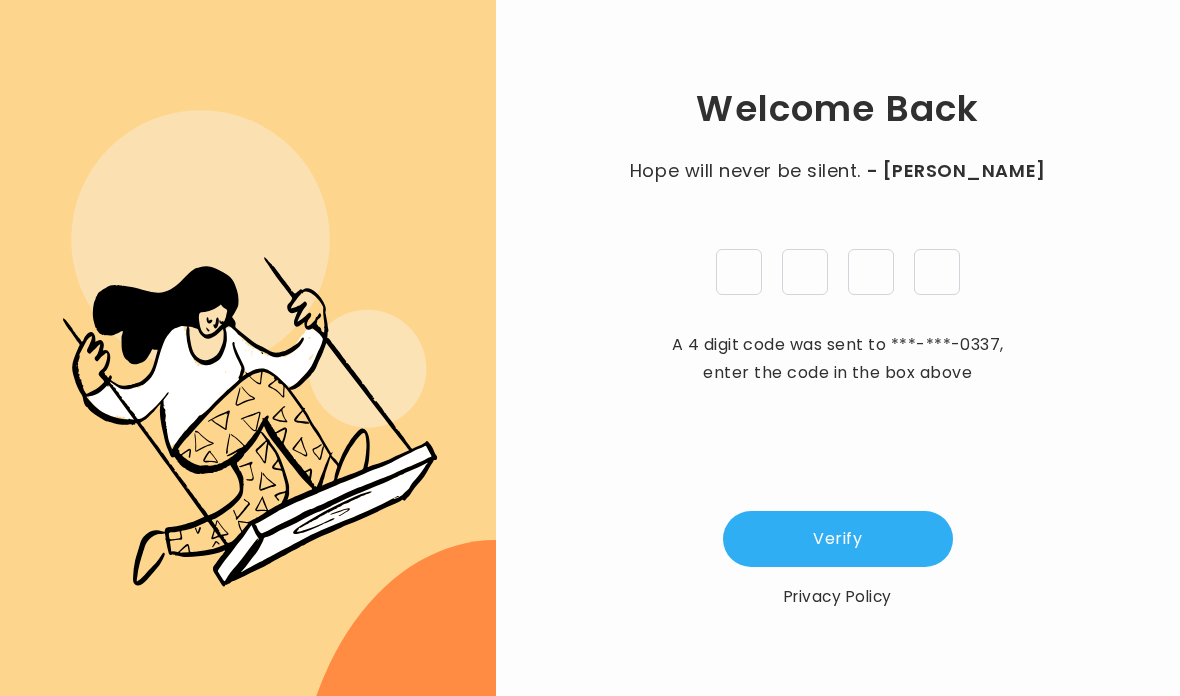 click at bounding box center [739, 272] 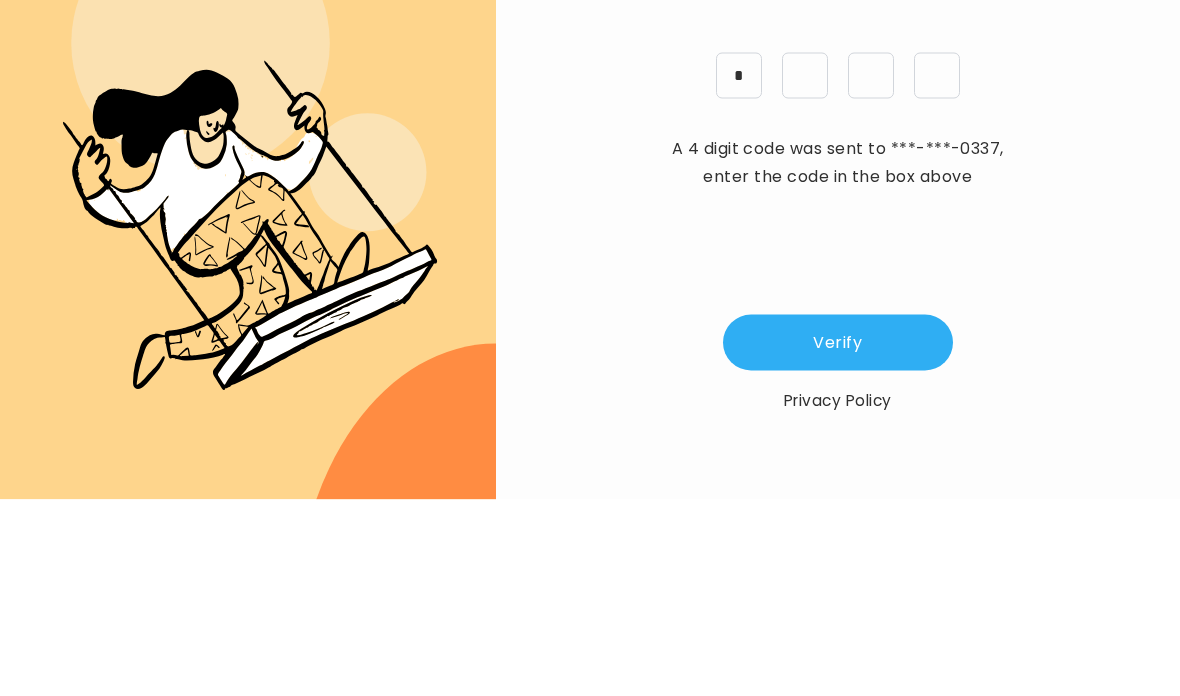 type on "*" 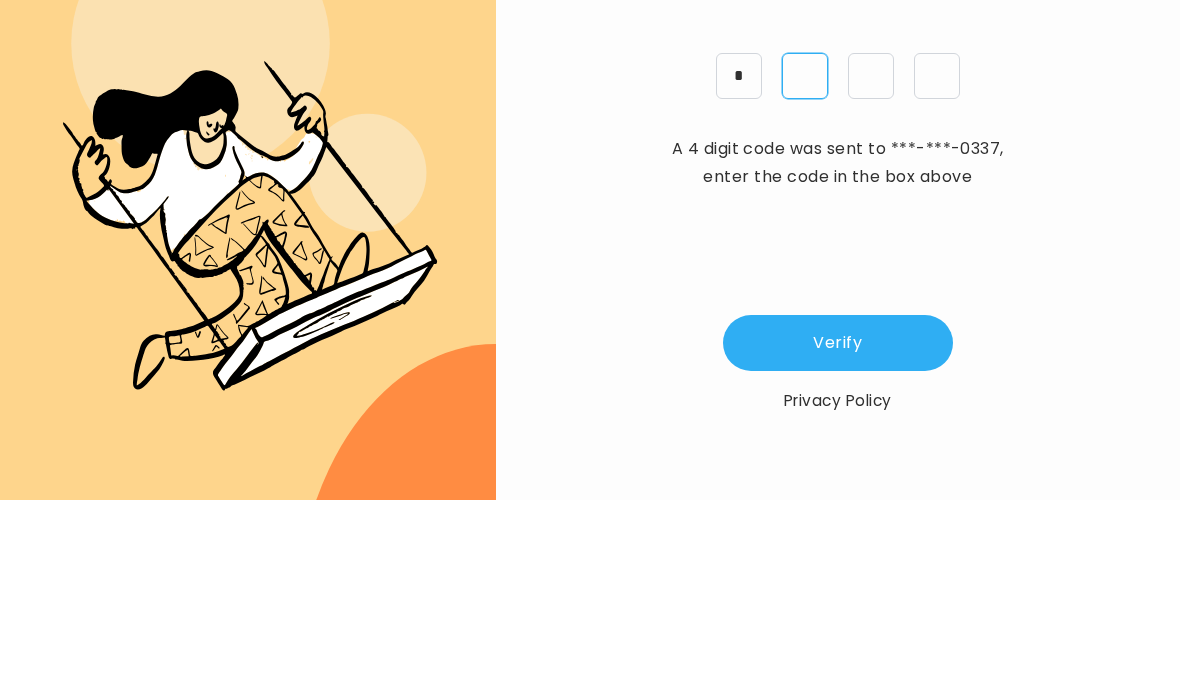 type on "*" 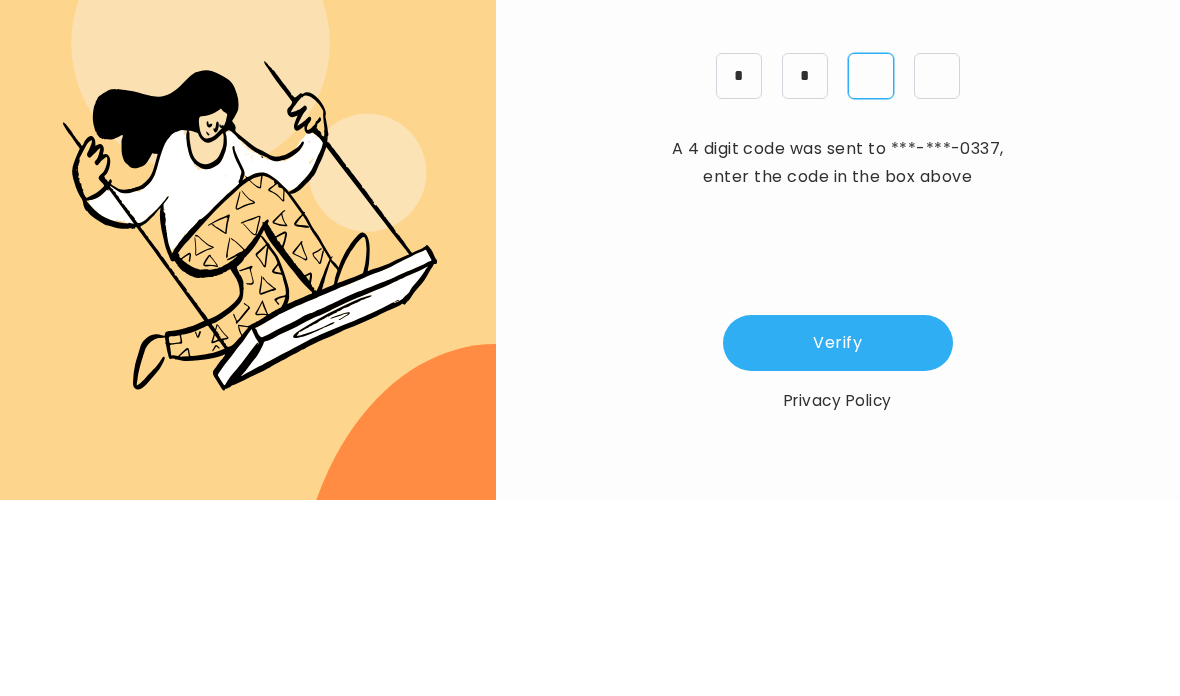 type on "*" 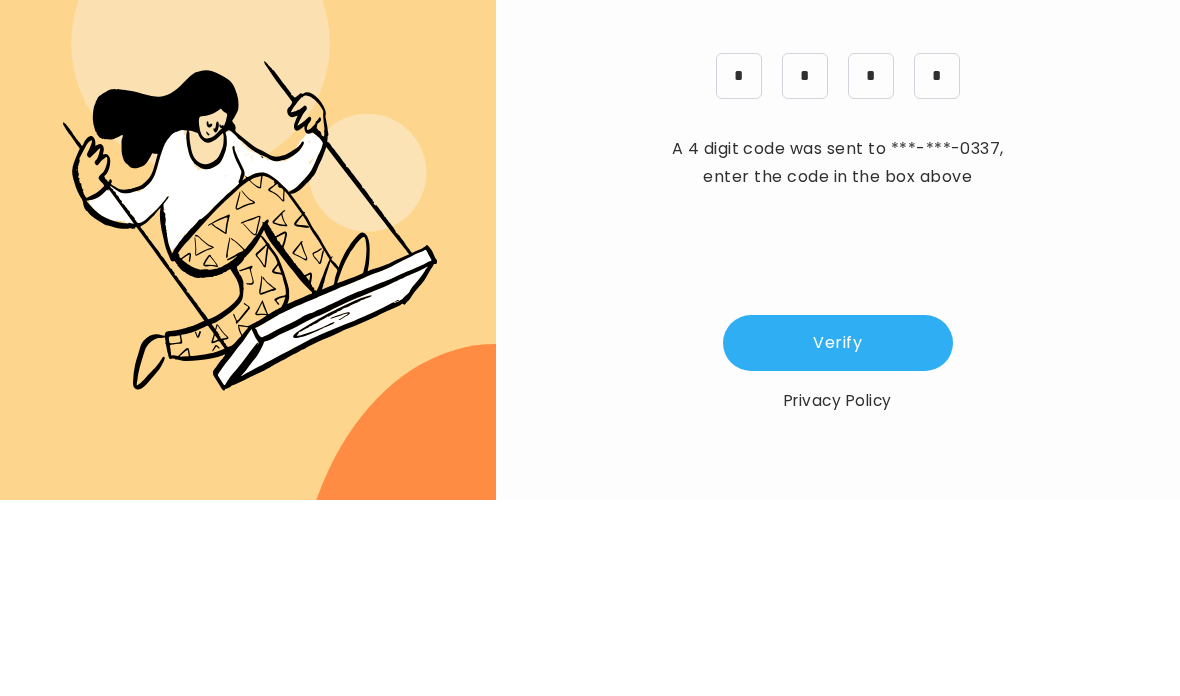 scroll, scrollTop: 80, scrollLeft: 0, axis: vertical 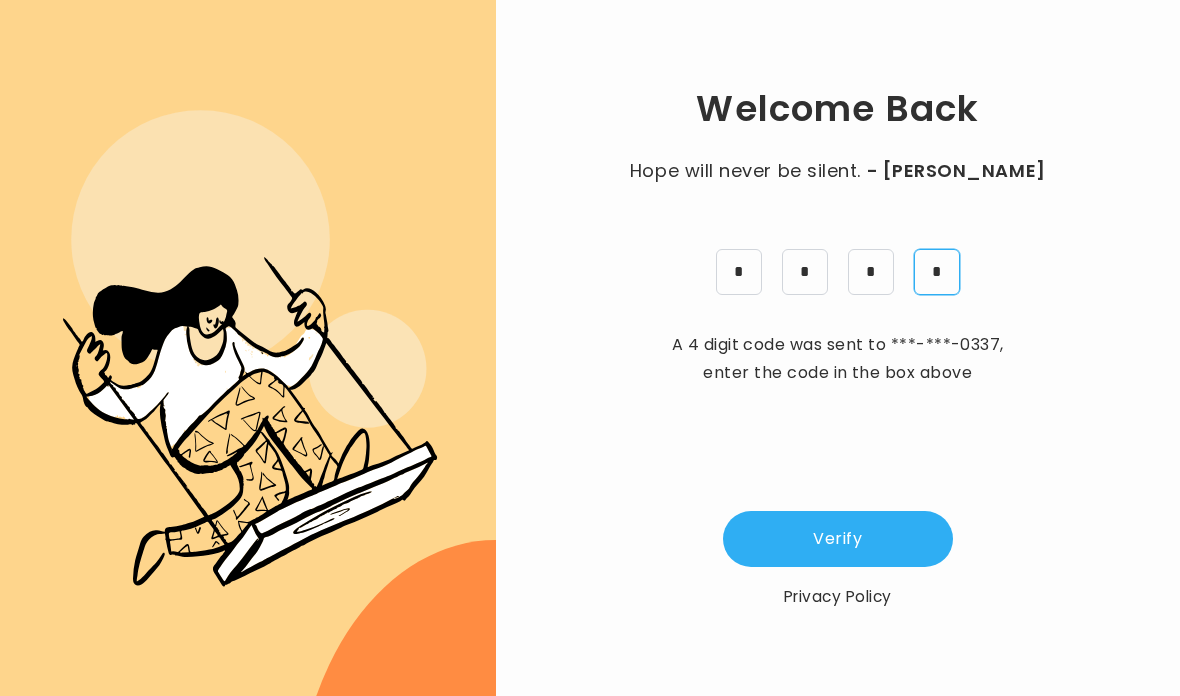 type on "*" 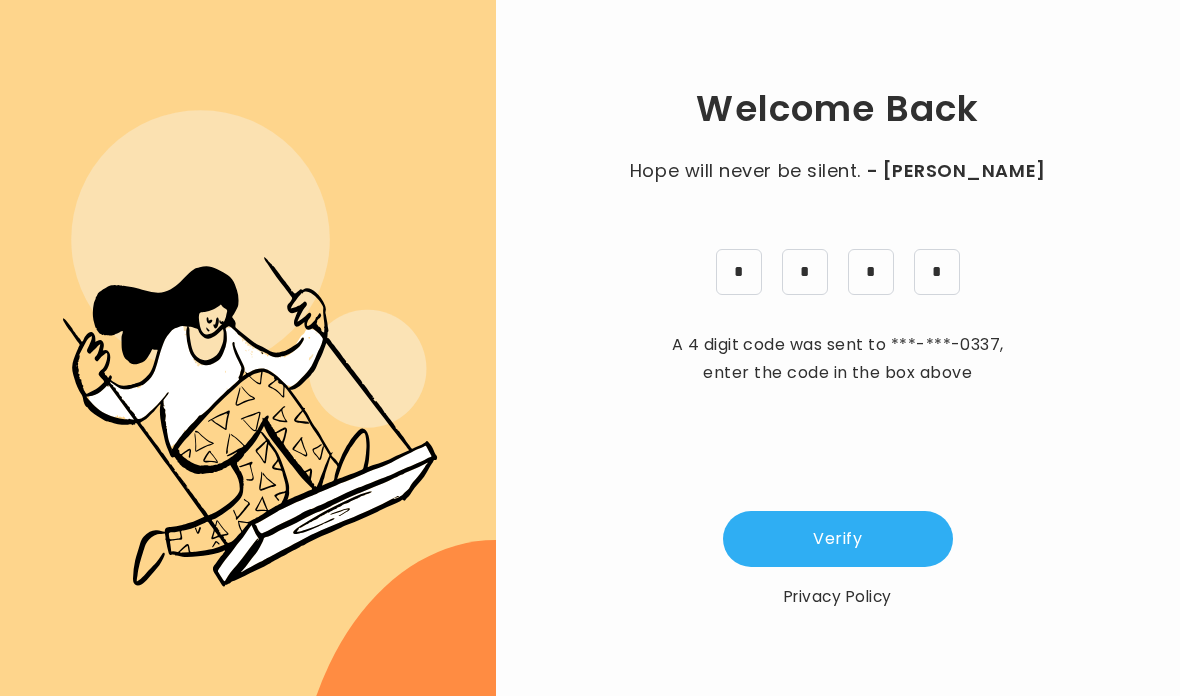 click on "Verify" at bounding box center [838, 539] 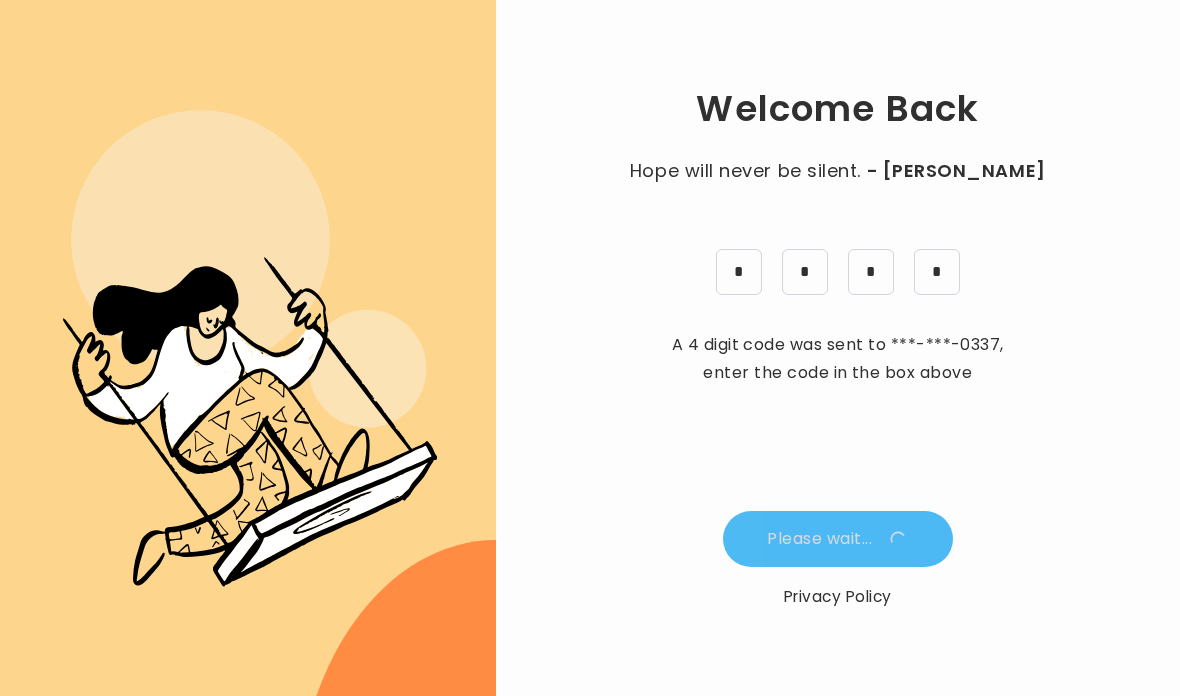 scroll, scrollTop: 0, scrollLeft: 0, axis: both 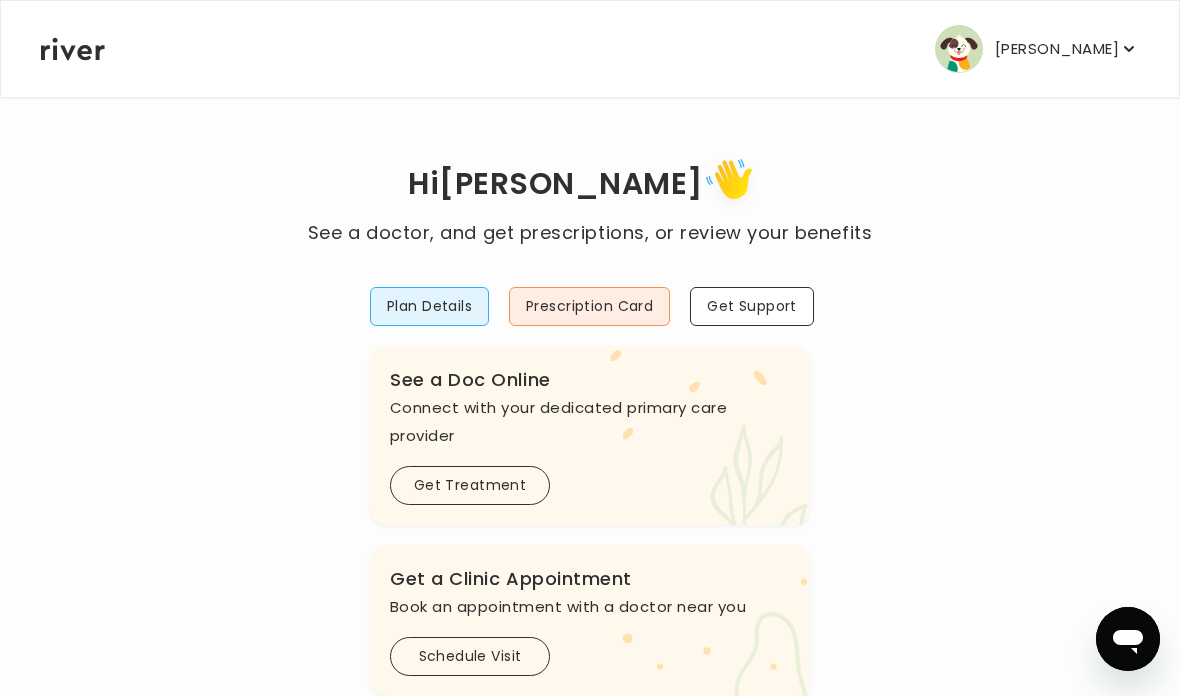 click on "[PERSON_NAME]" at bounding box center [1057, 49] 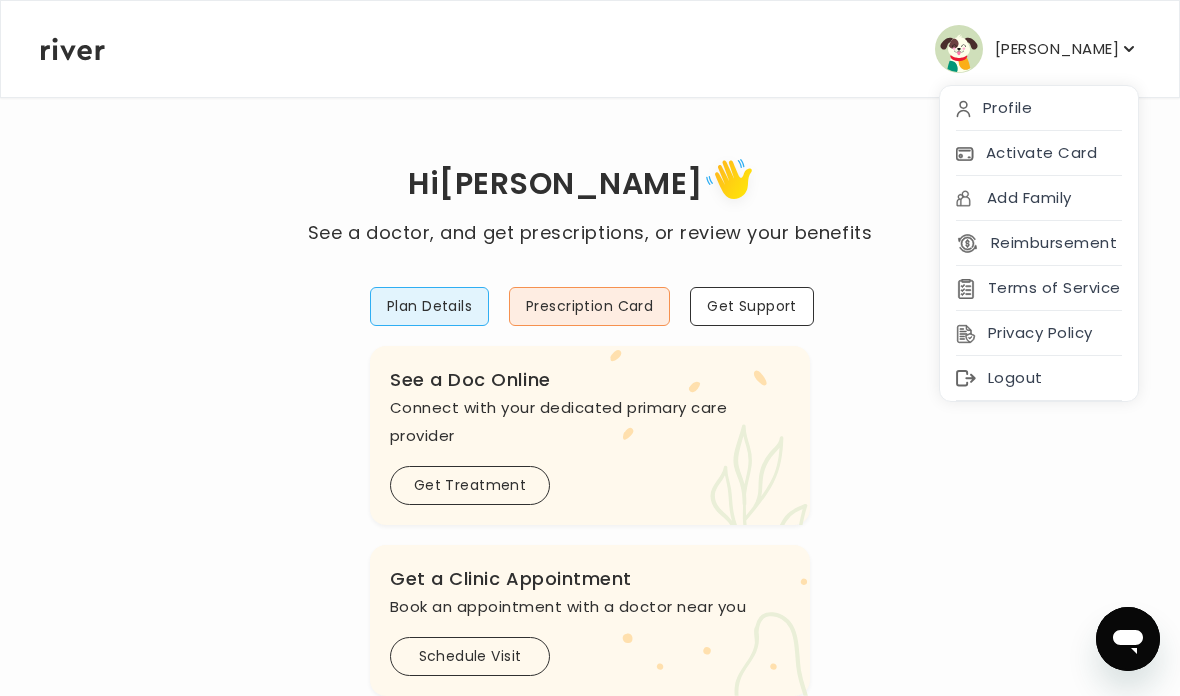 click on "Profile" at bounding box center [1039, 108] 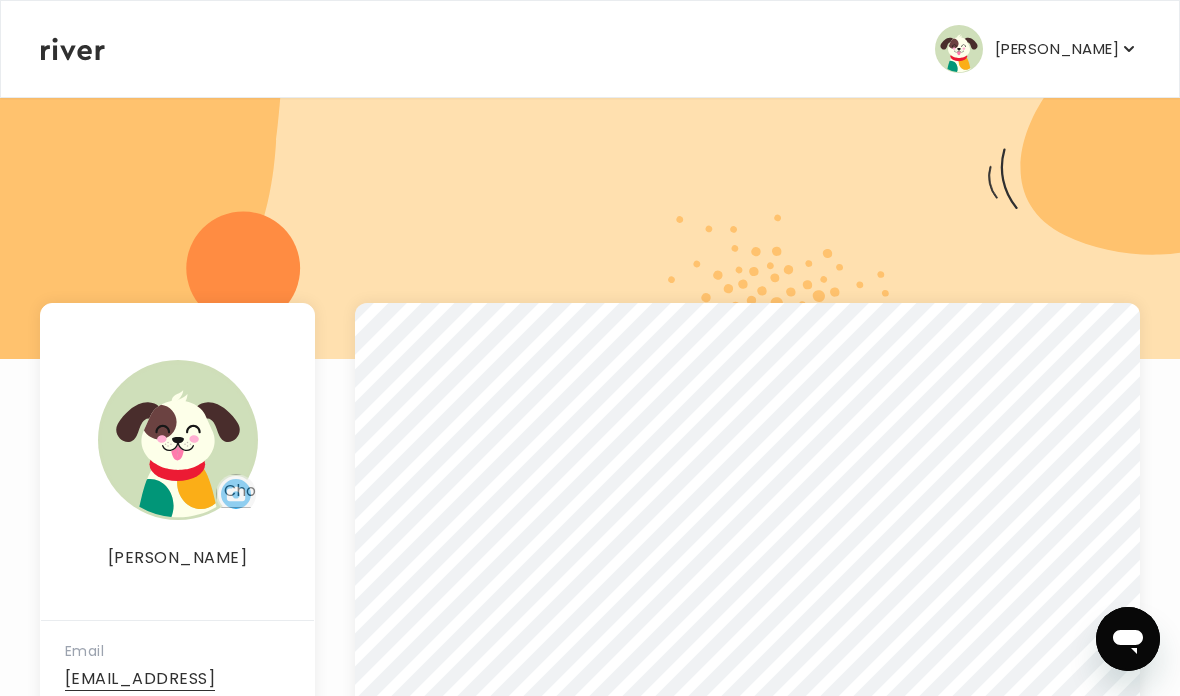 scroll, scrollTop: 0, scrollLeft: 0, axis: both 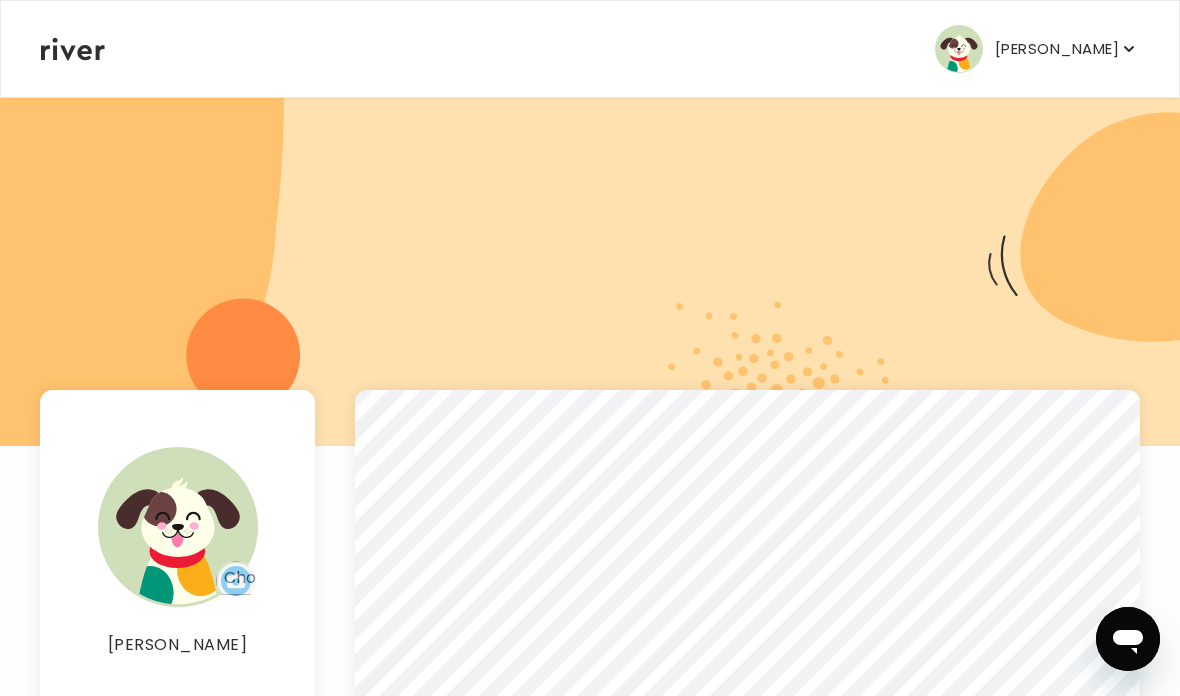 click 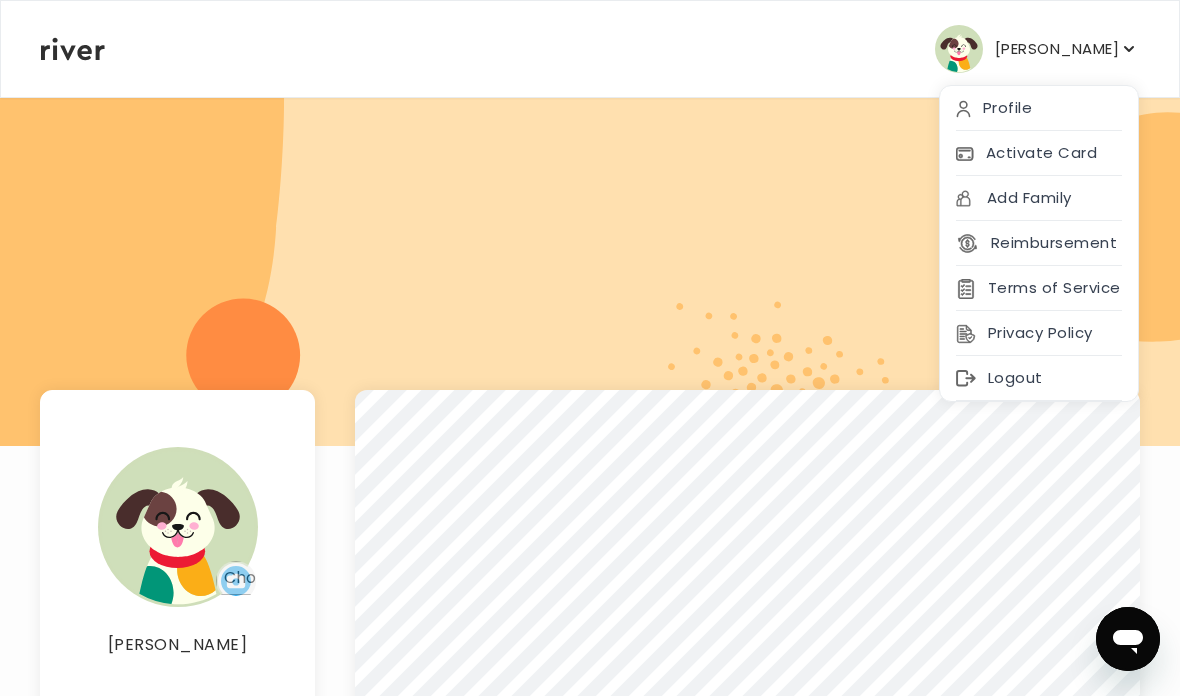 click 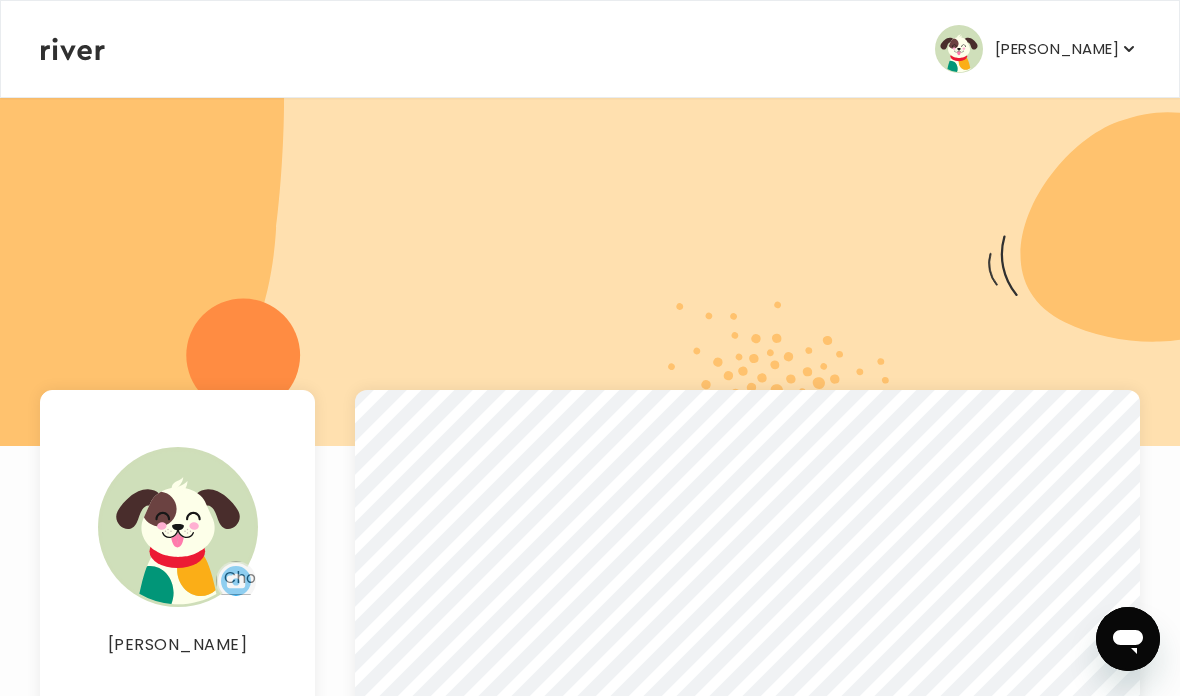click on "[PERSON_NAME]" at bounding box center [1057, 49] 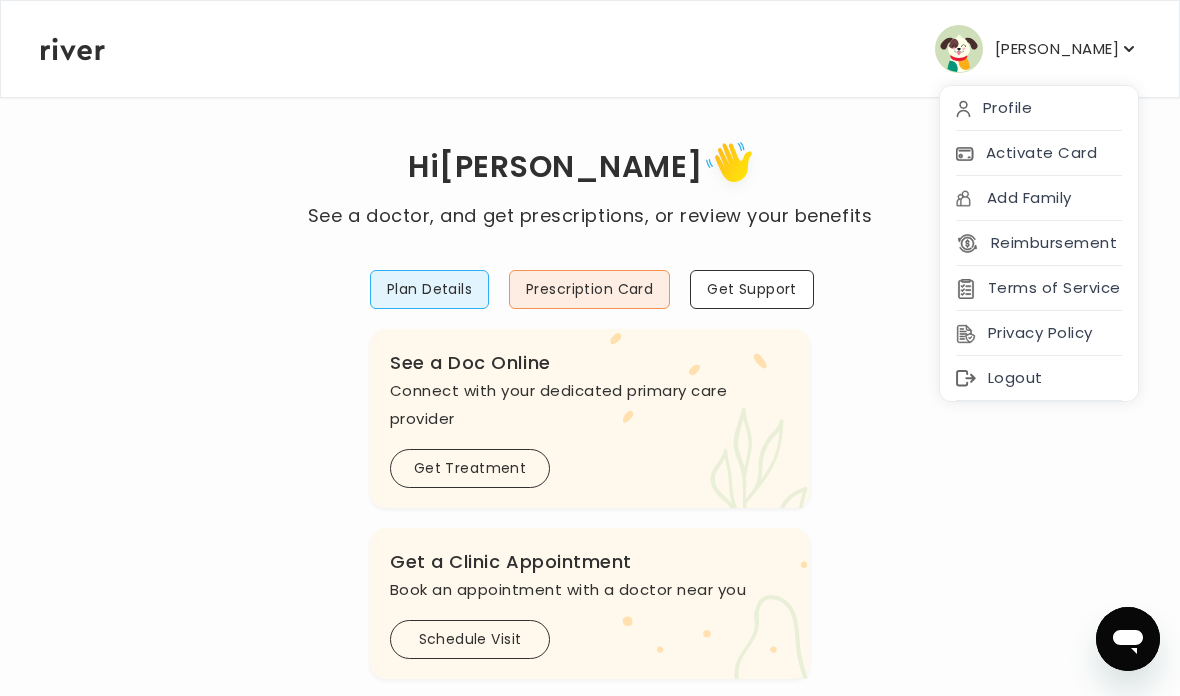 scroll, scrollTop: 43, scrollLeft: 0, axis: vertical 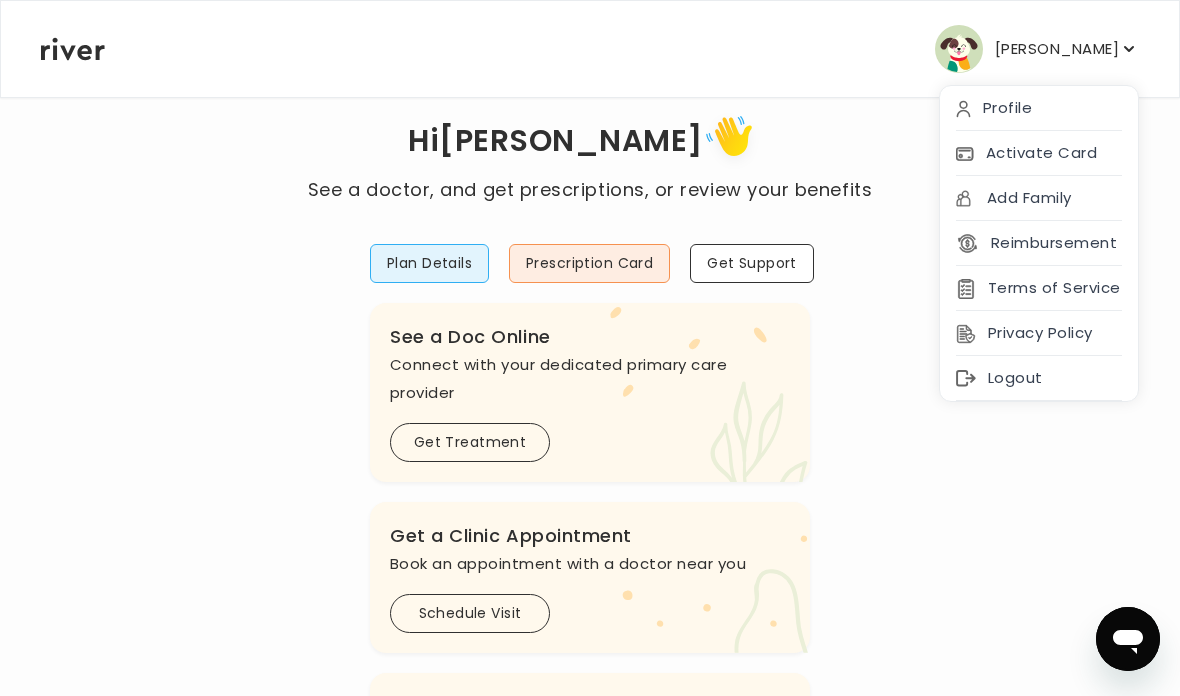 click on "Plan Details" at bounding box center (429, 263) 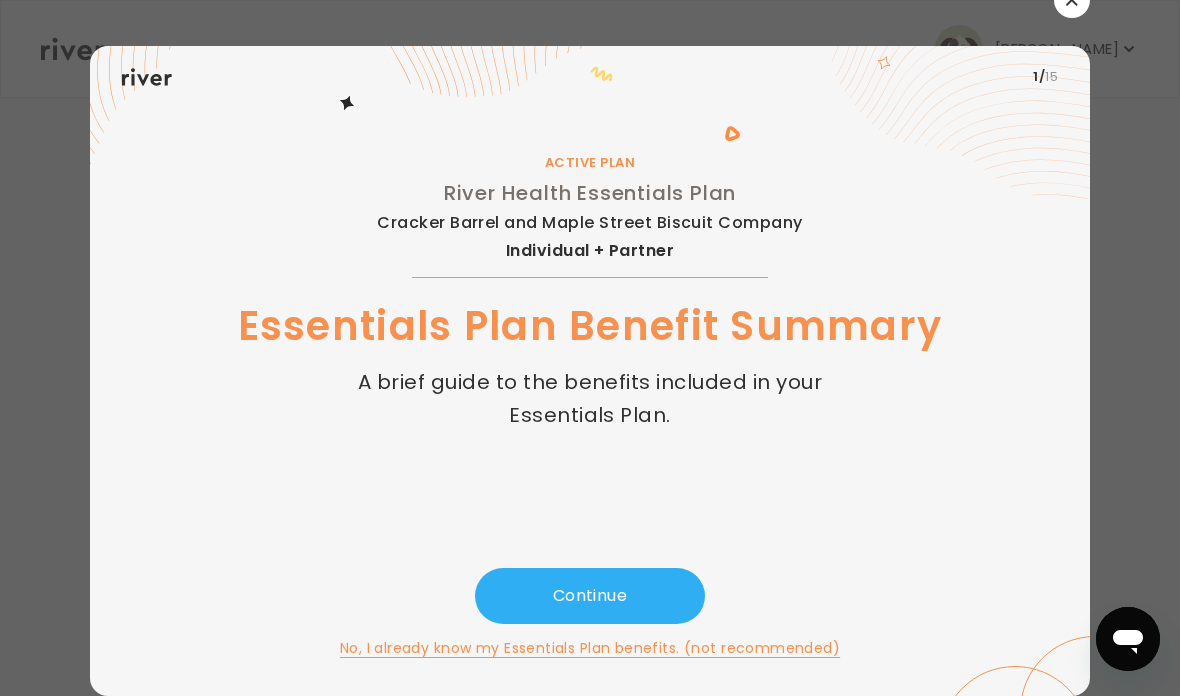 scroll, scrollTop: 80, scrollLeft: 0, axis: vertical 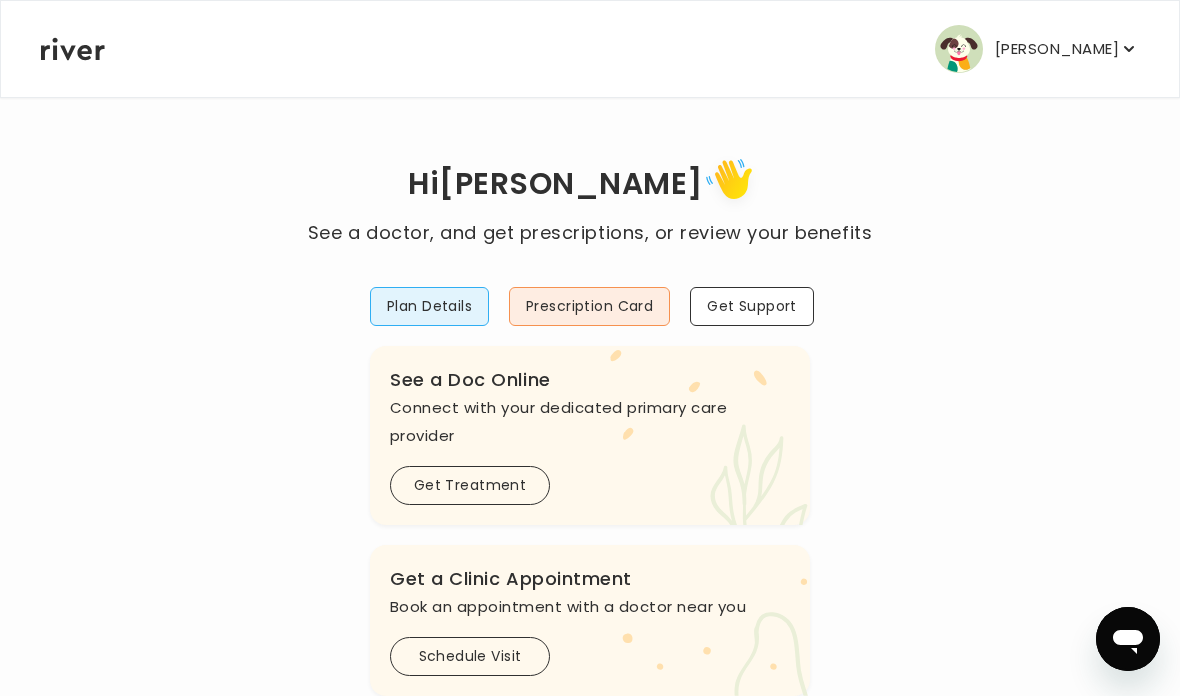 click on "Get Support" at bounding box center (752, 306) 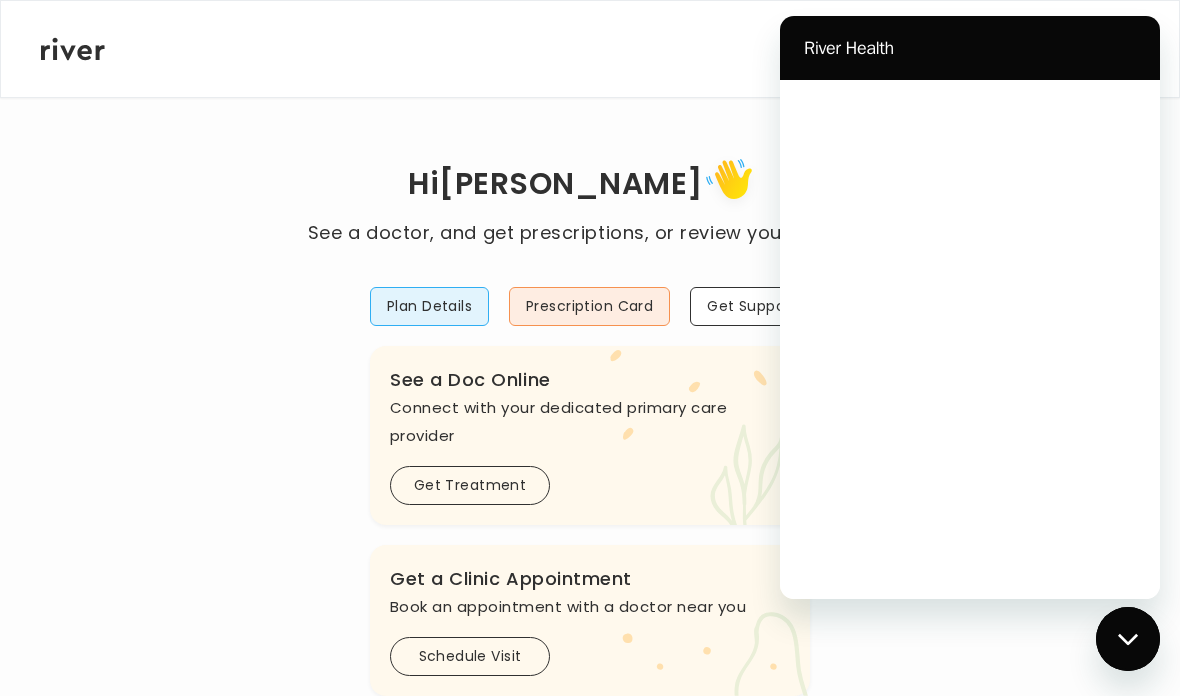 scroll, scrollTop: 0, scrollLeft: 0, axis: both 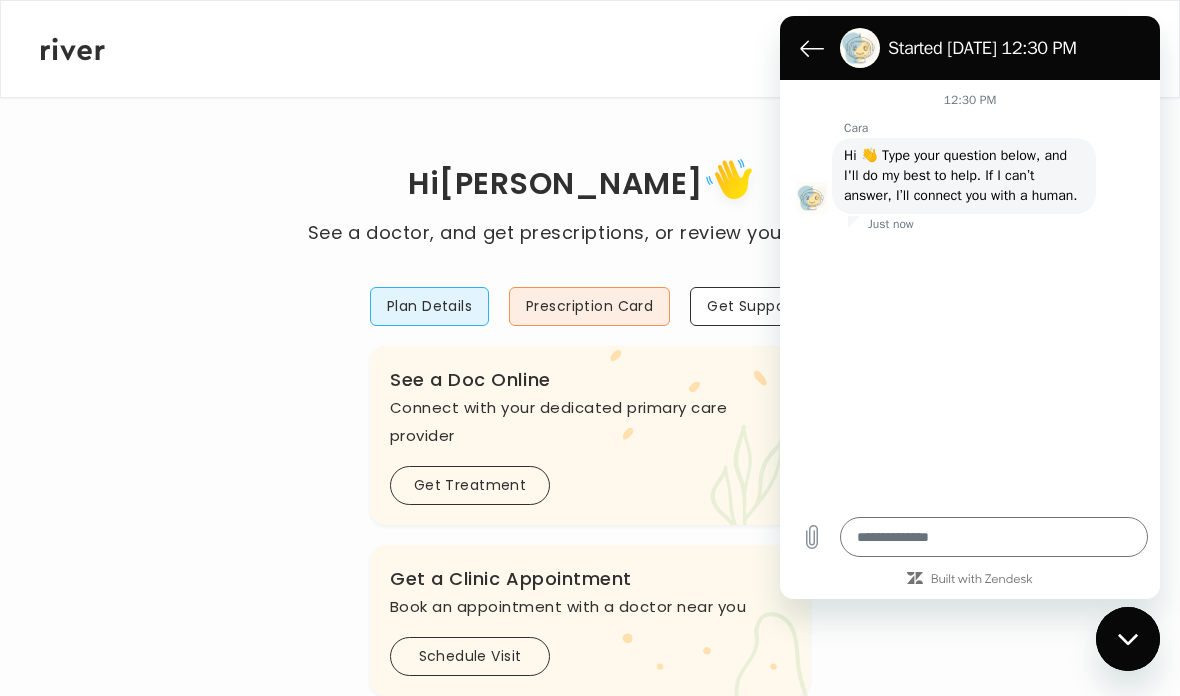 click at bounding box center [994, 537] 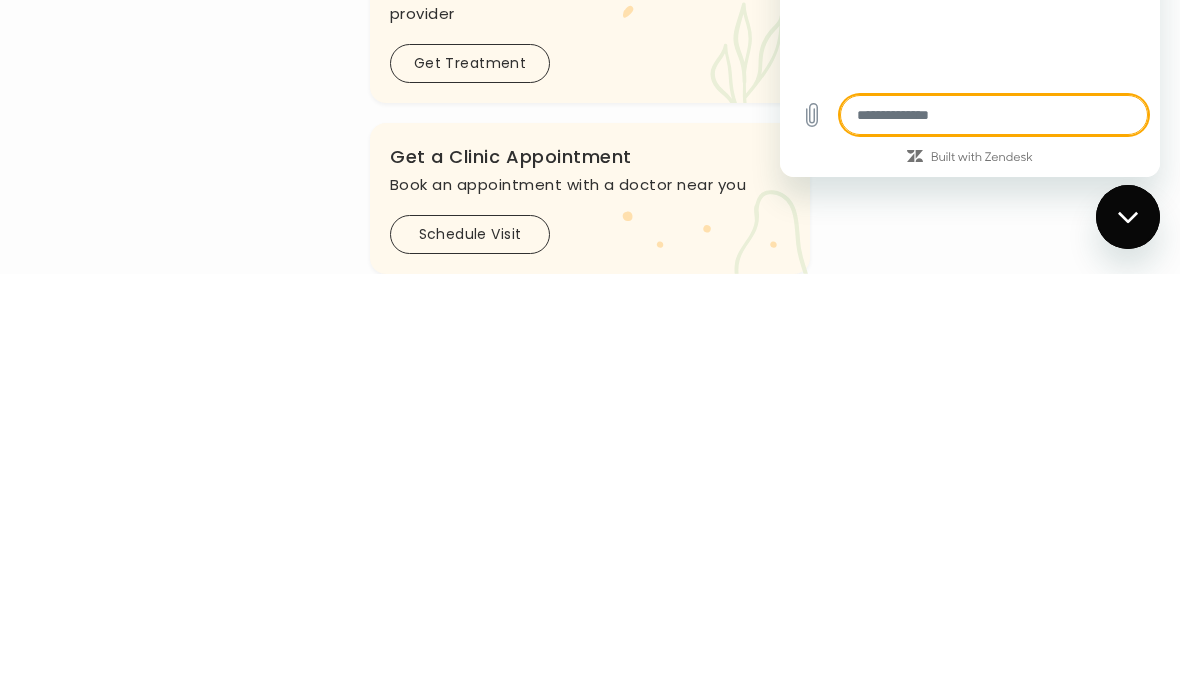 click 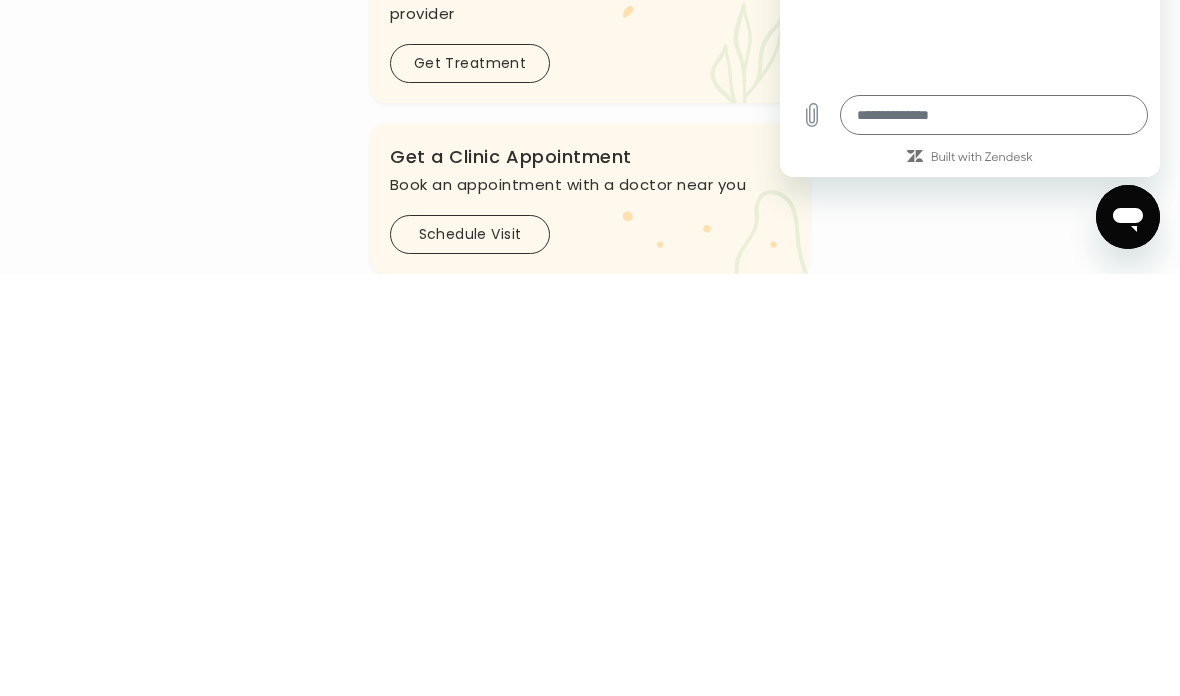 scroll, scrollTop: 422, scrollLeft: 0, axis: vertical 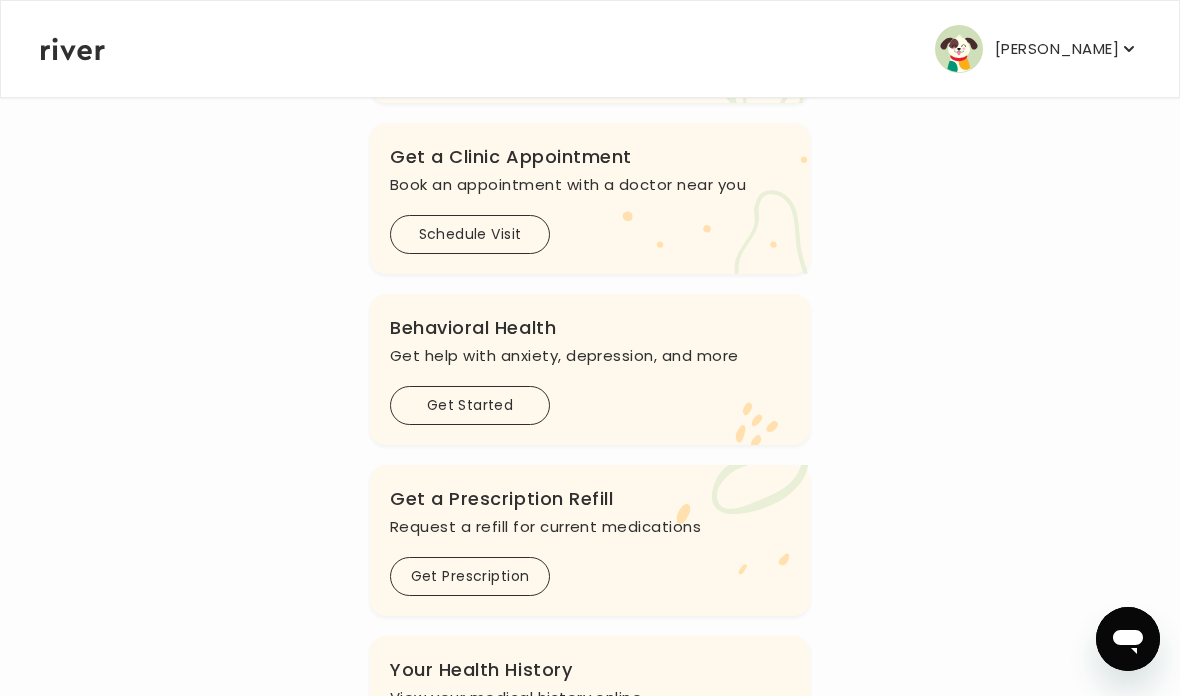 click 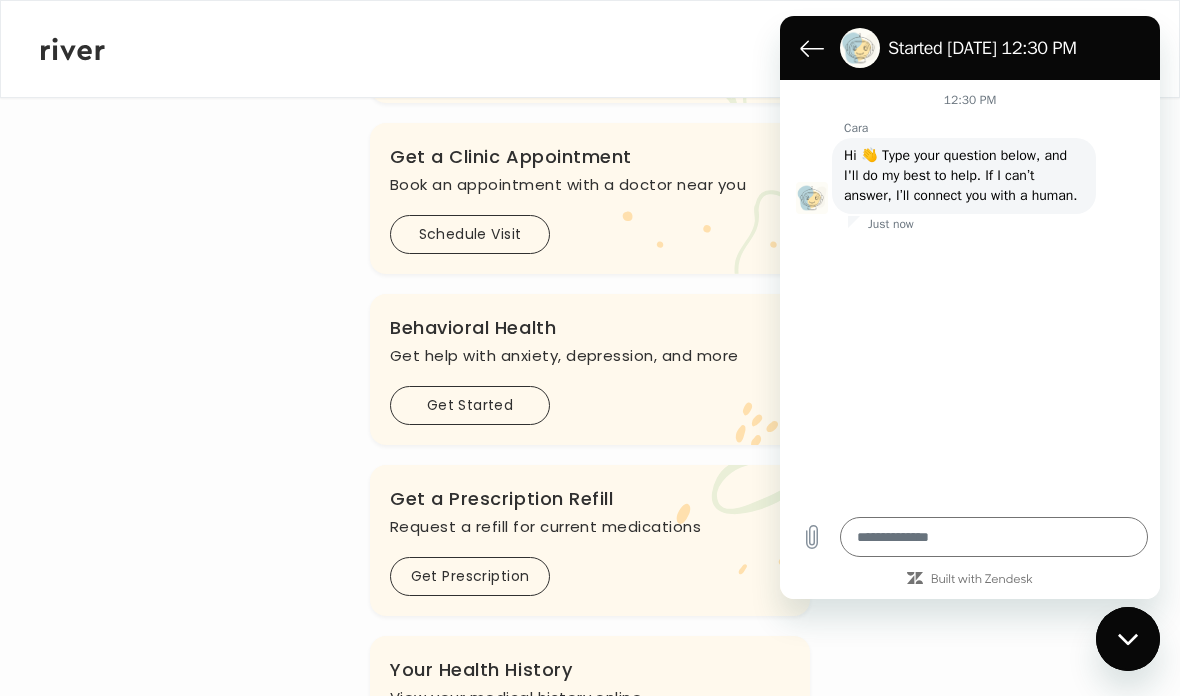 click at bounding box center (994, 537) 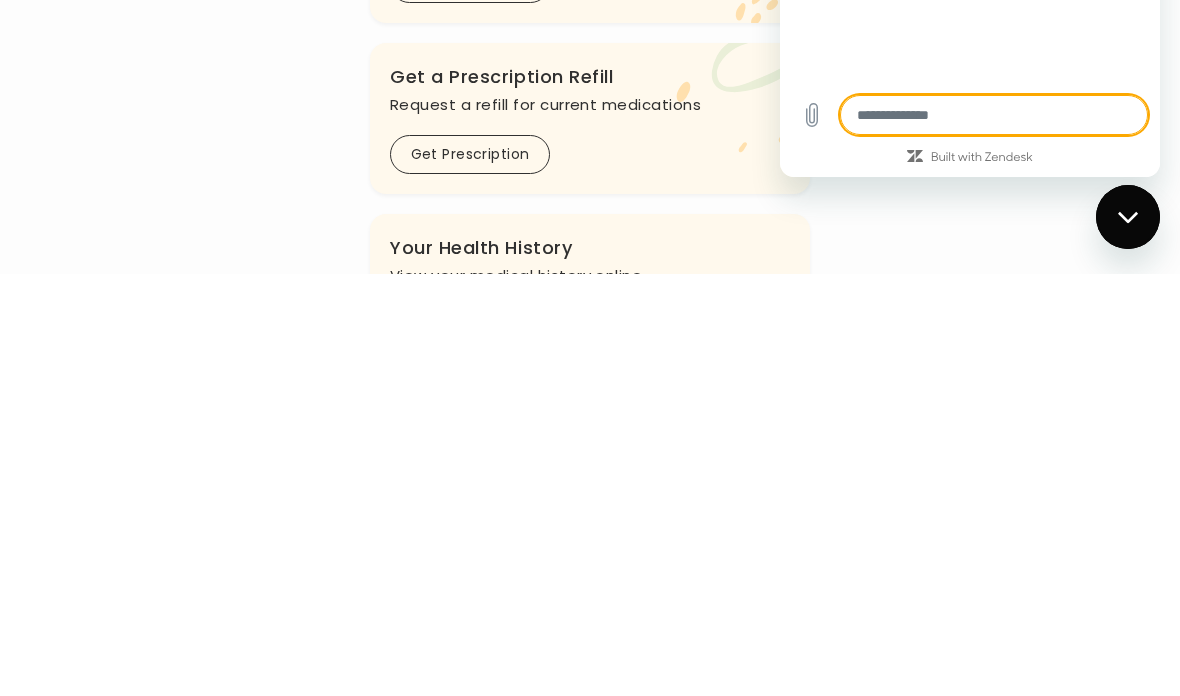 type on "*" 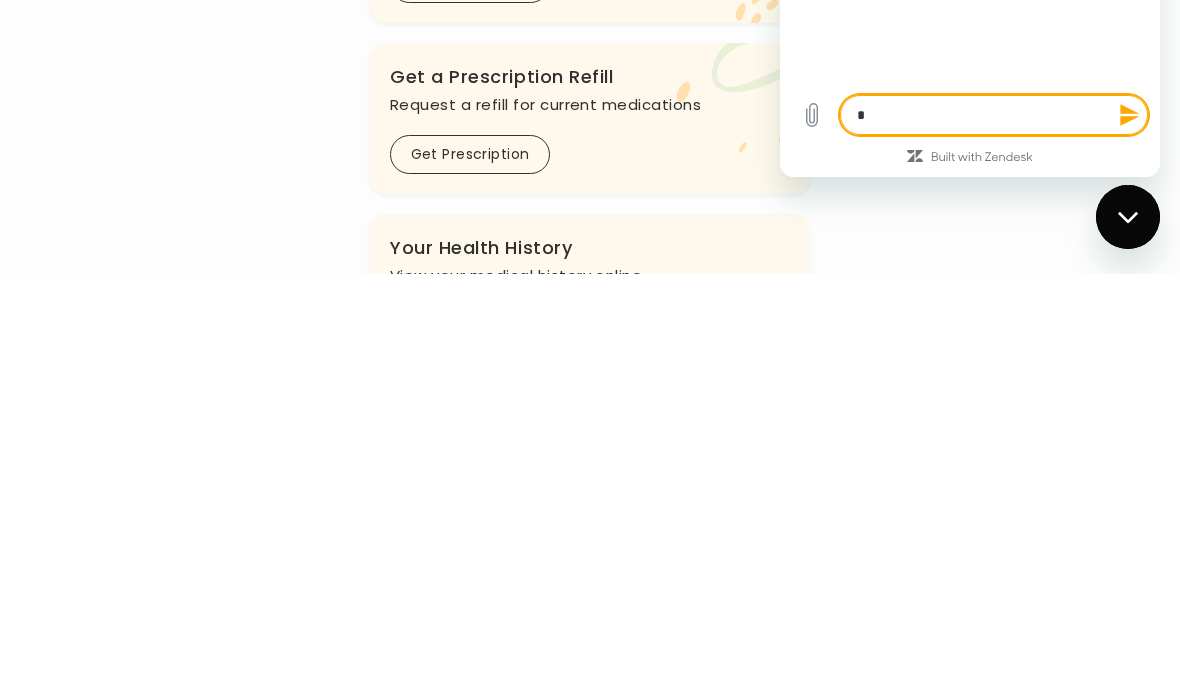 type on "**" 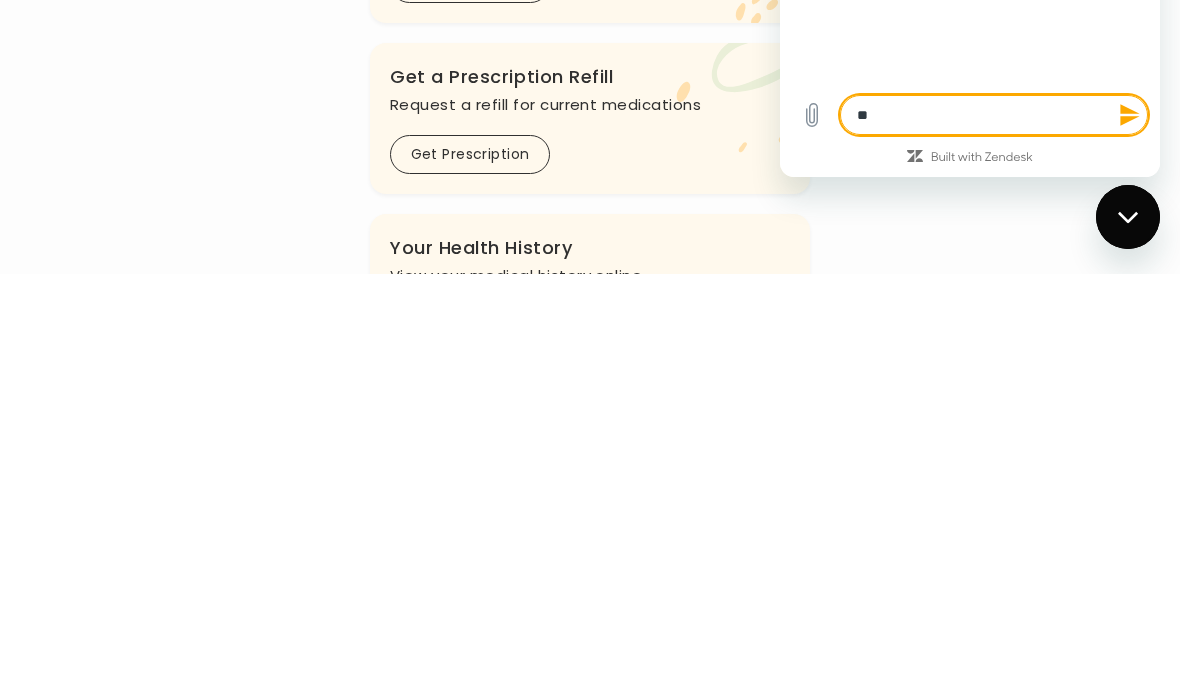 type on "***" 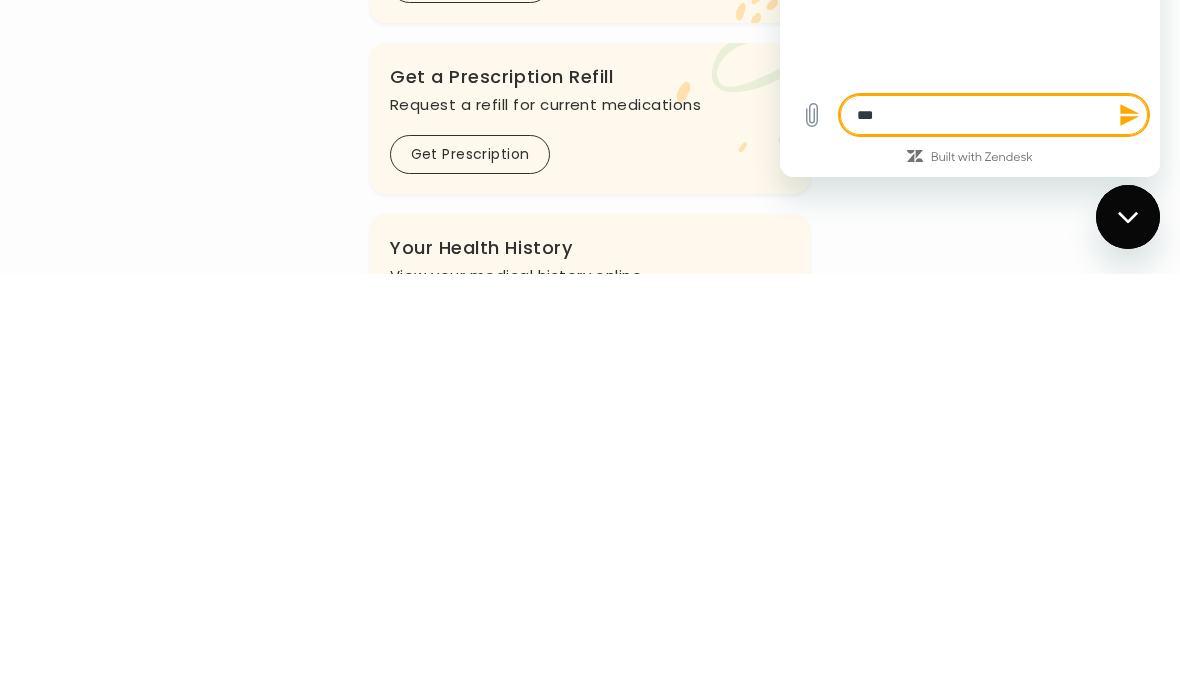 type on "****" 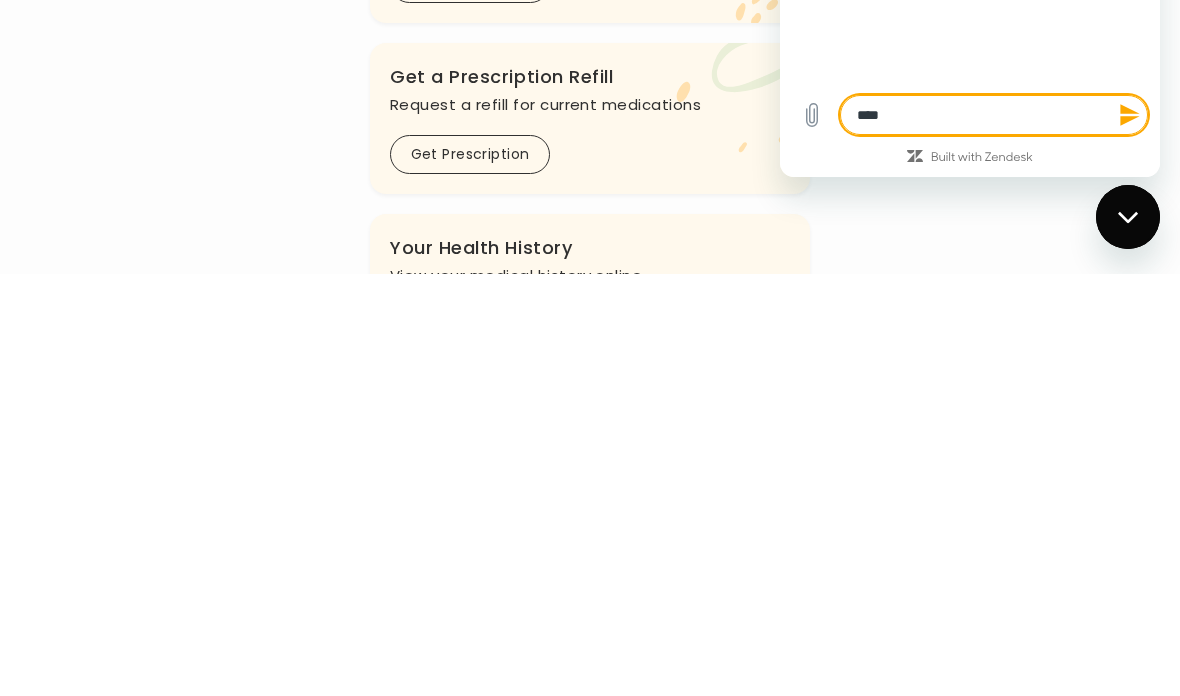 type on "*" 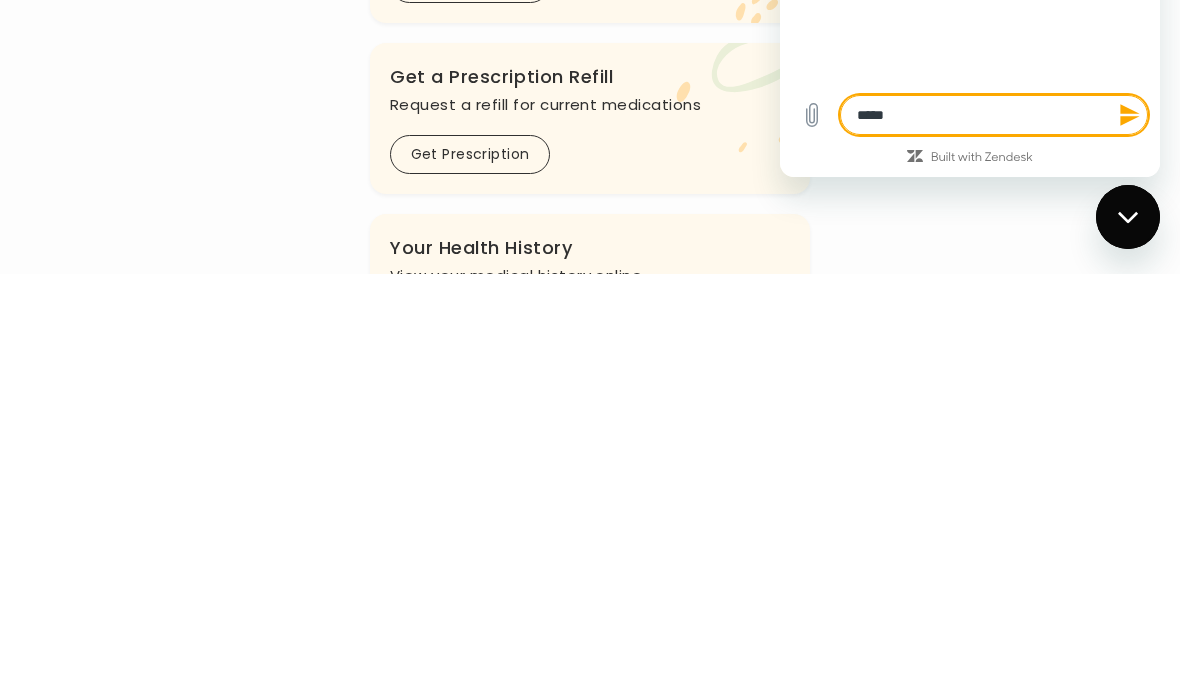 type on "******" 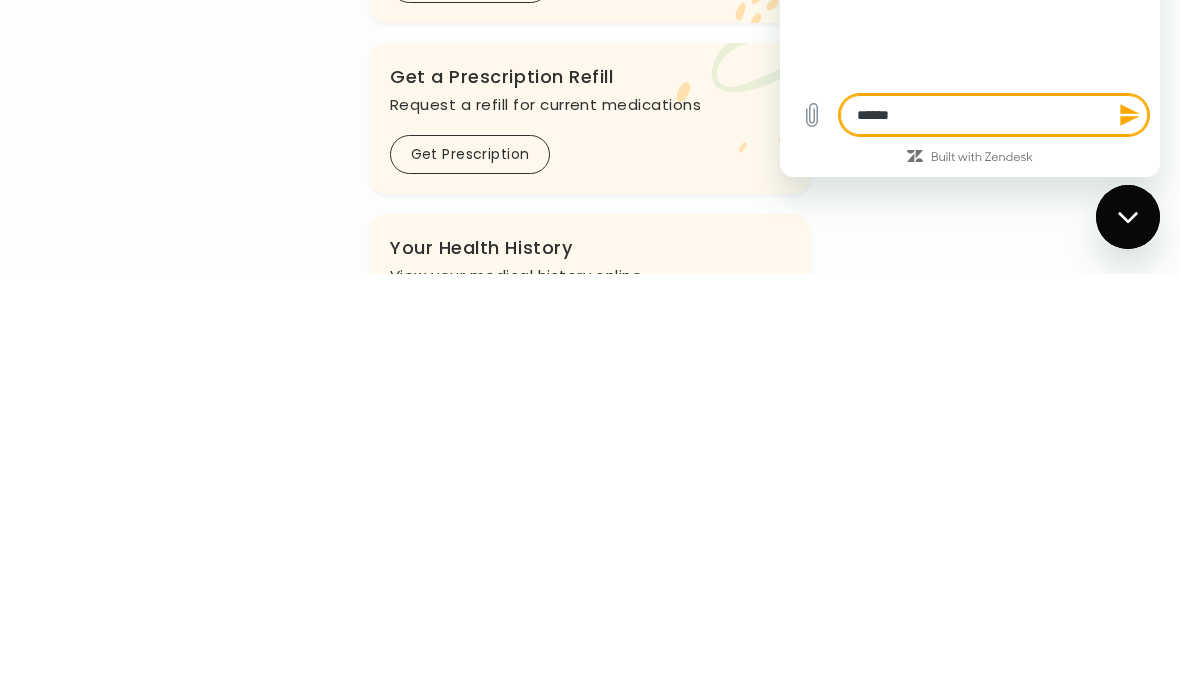 type on "*" 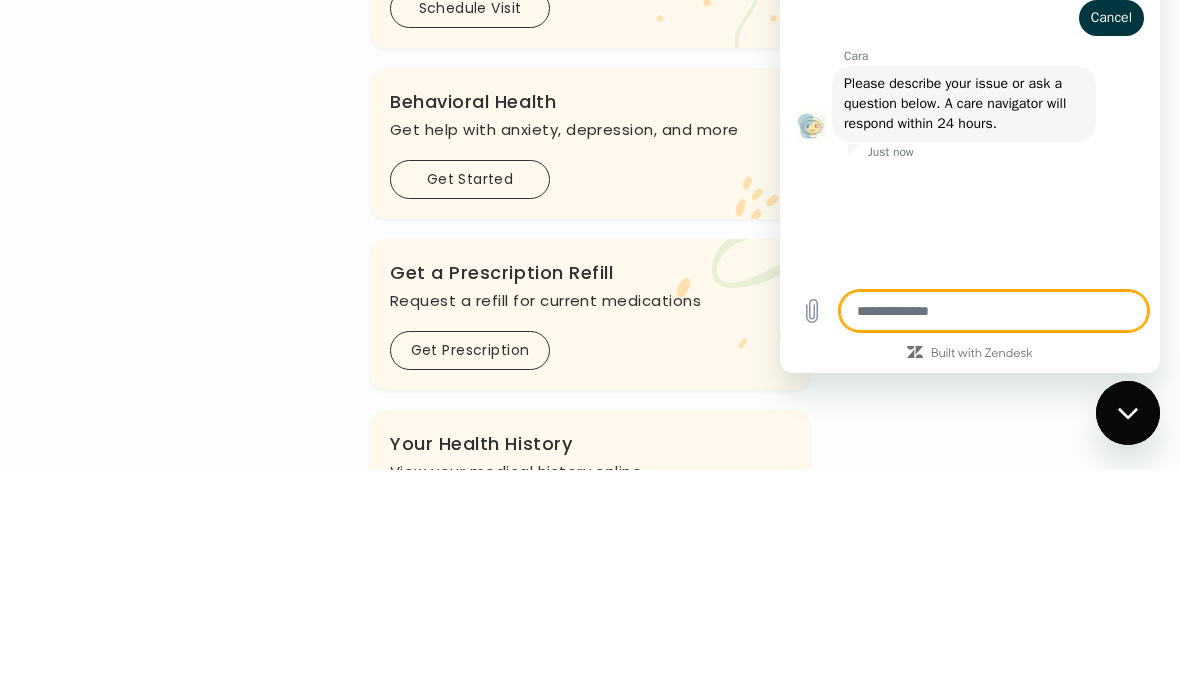 type on "*" 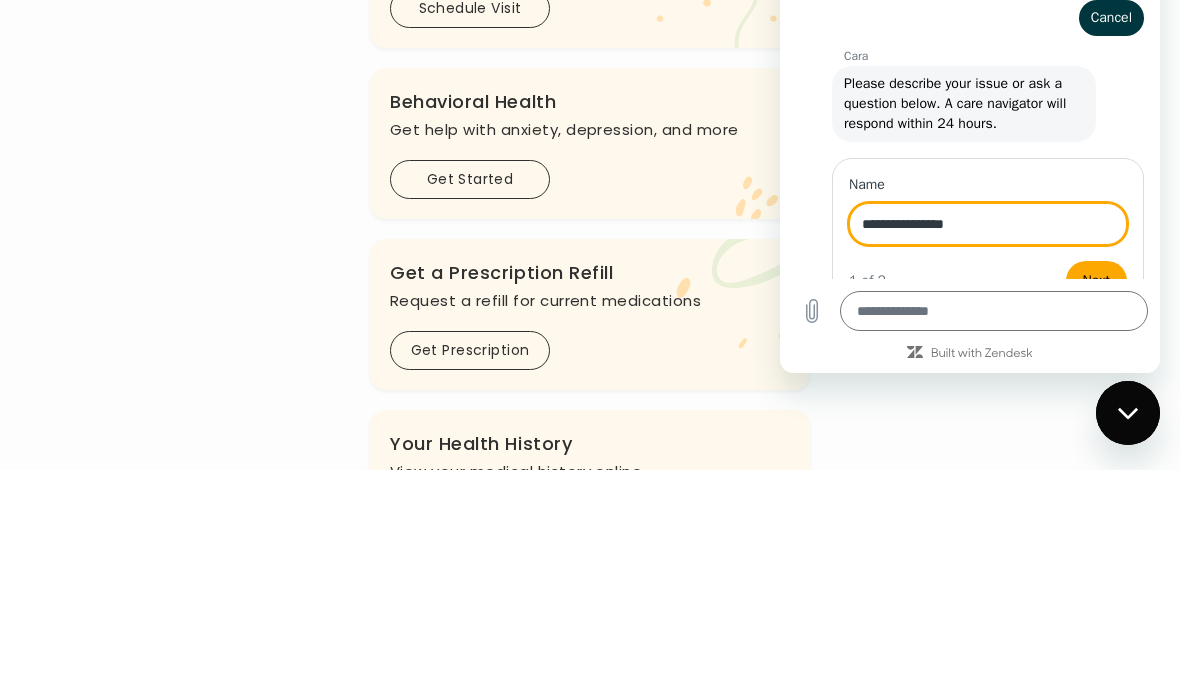 type on "**********" 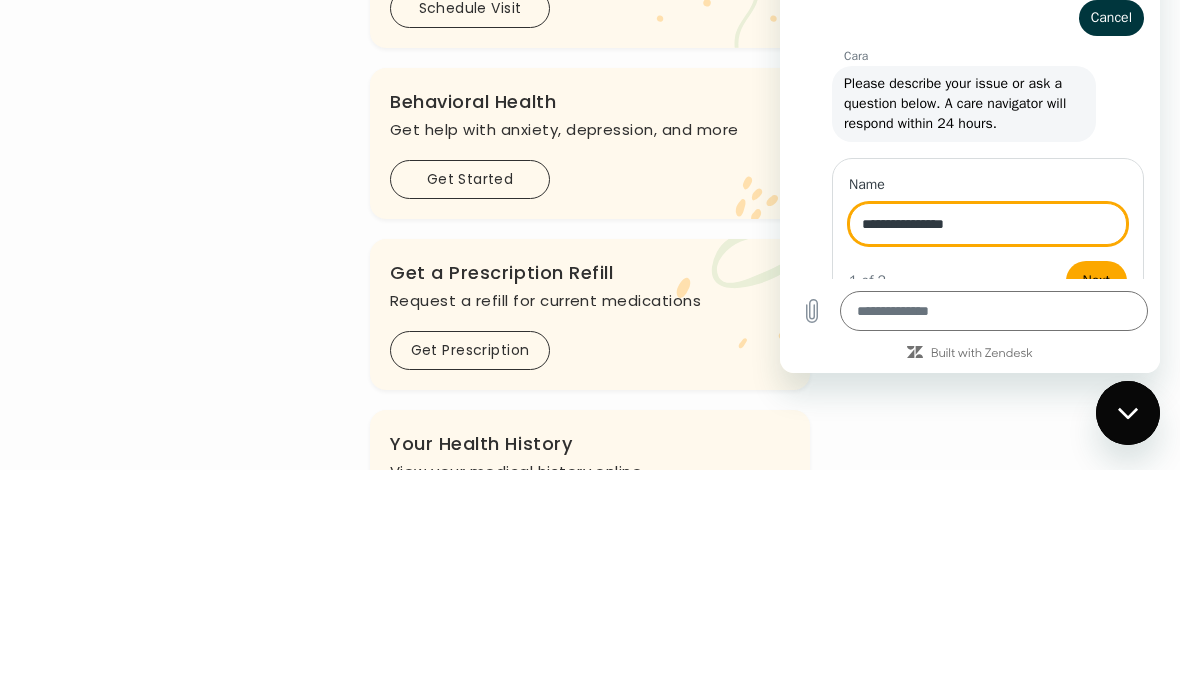 type on "*" 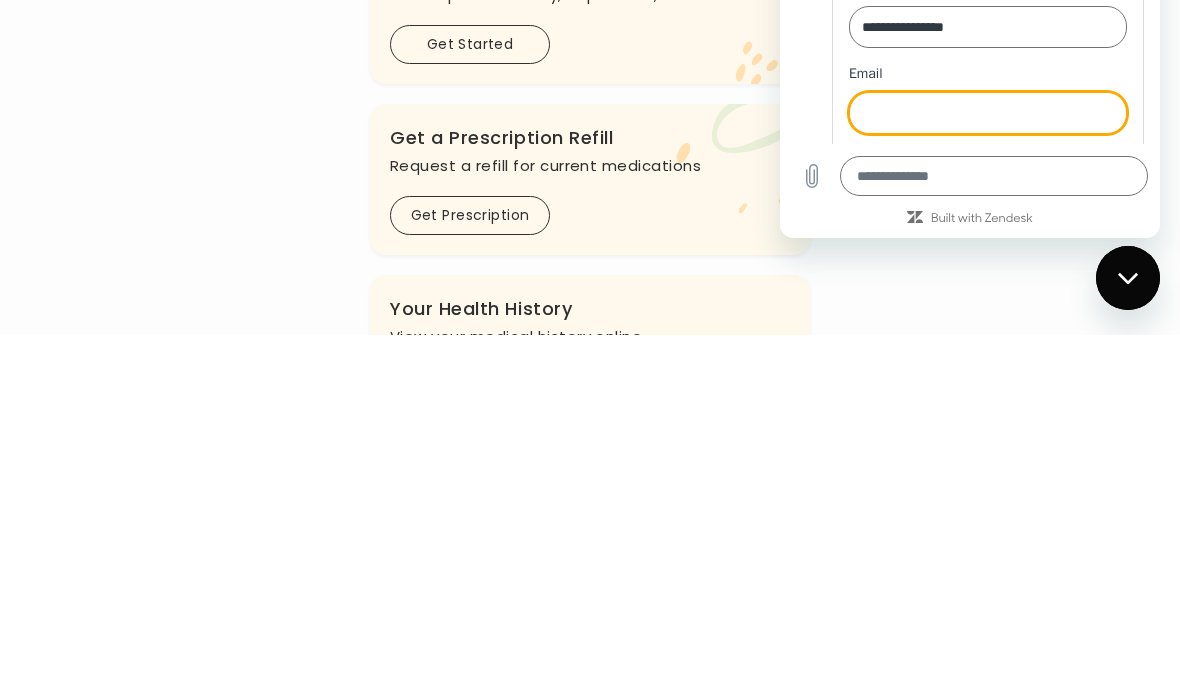 scroll, scrollTop: 66, scrollLeft: 0, axis: vertical 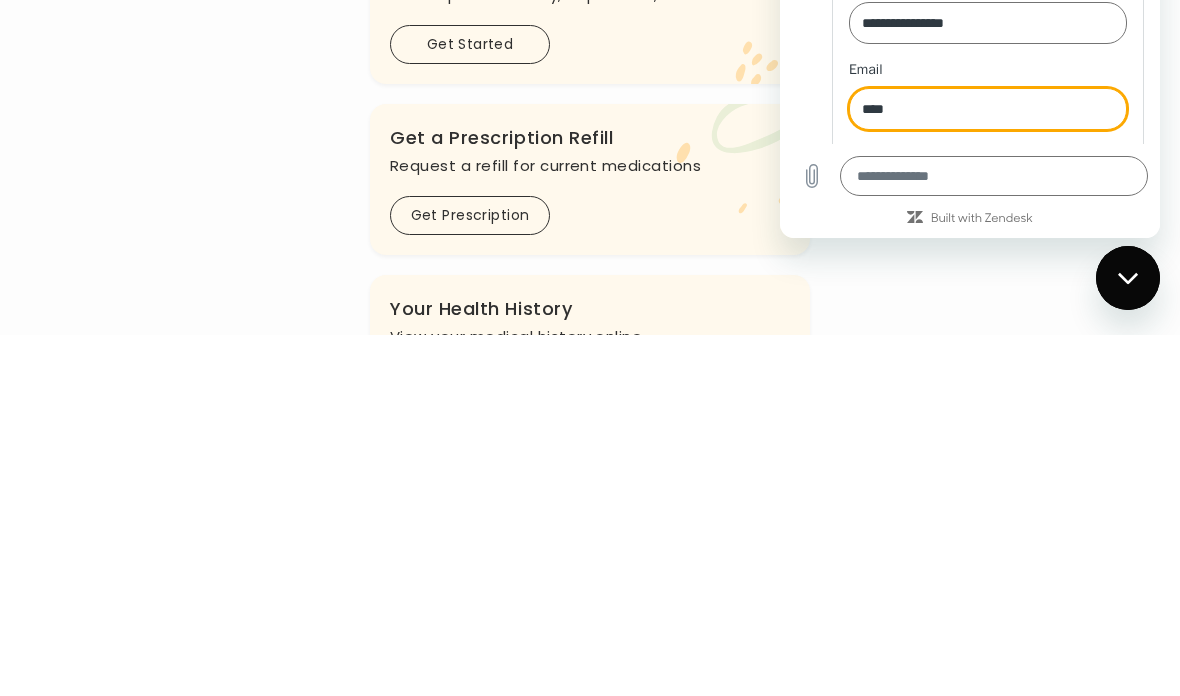 type on "**********" 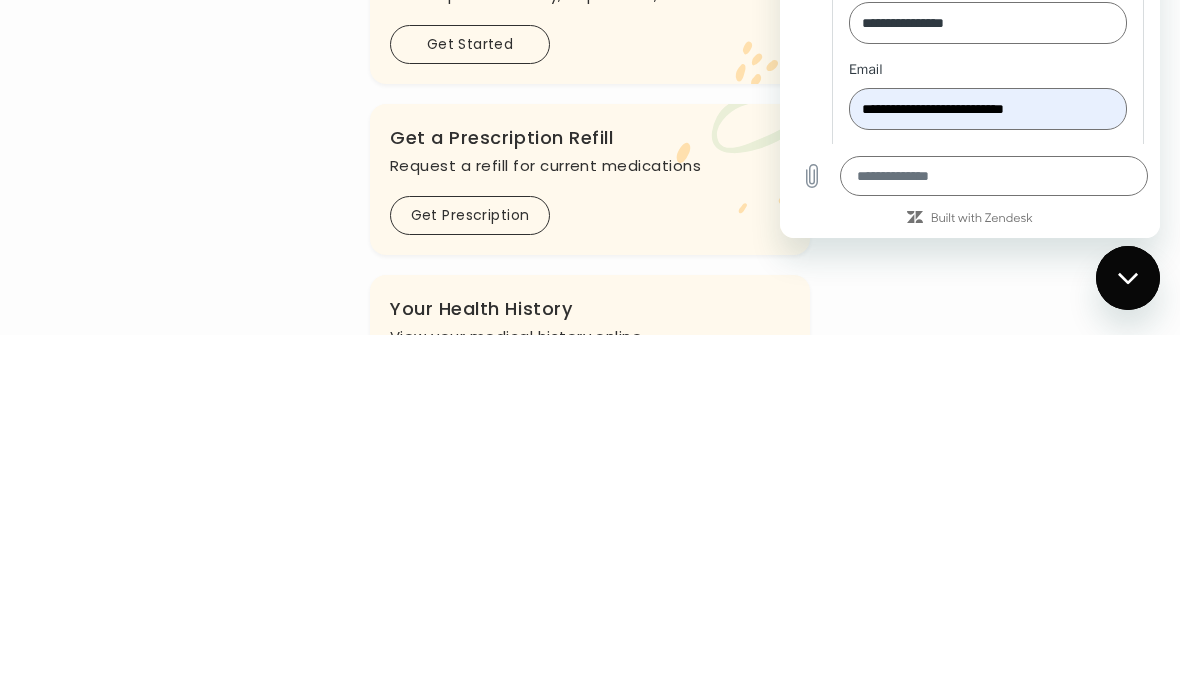 scroll, scrollTop: 574, scrollLeft: 0, axis: vertical 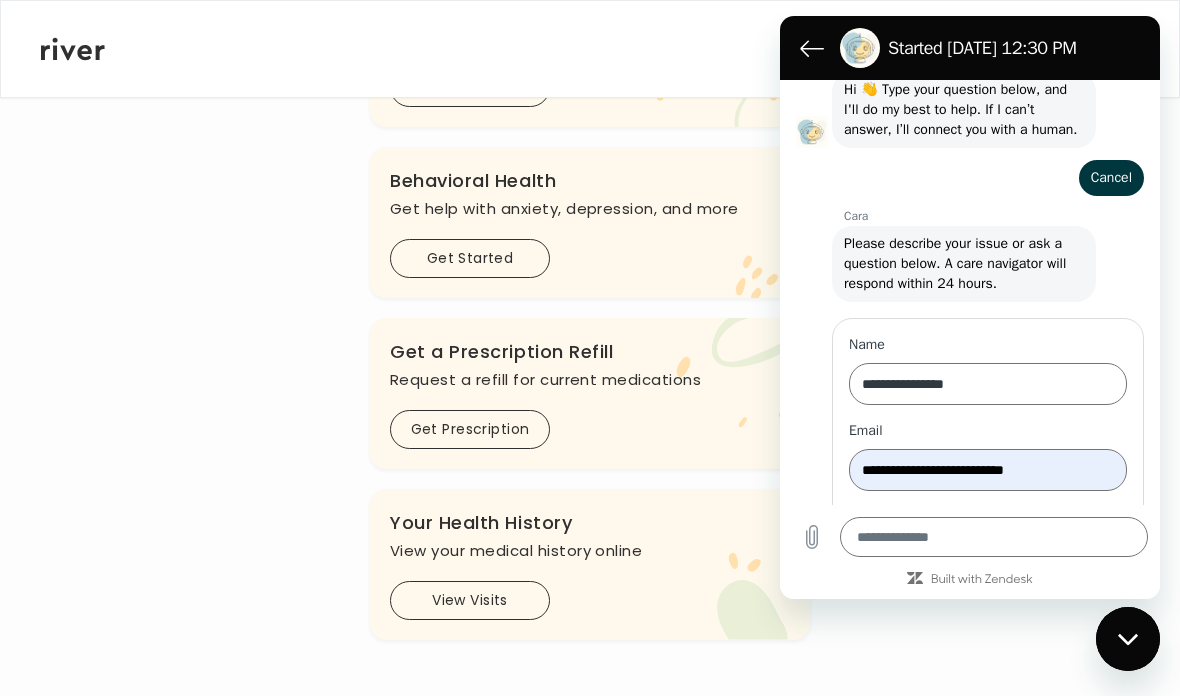 click on "Send" at bounding box center [1094, 527] 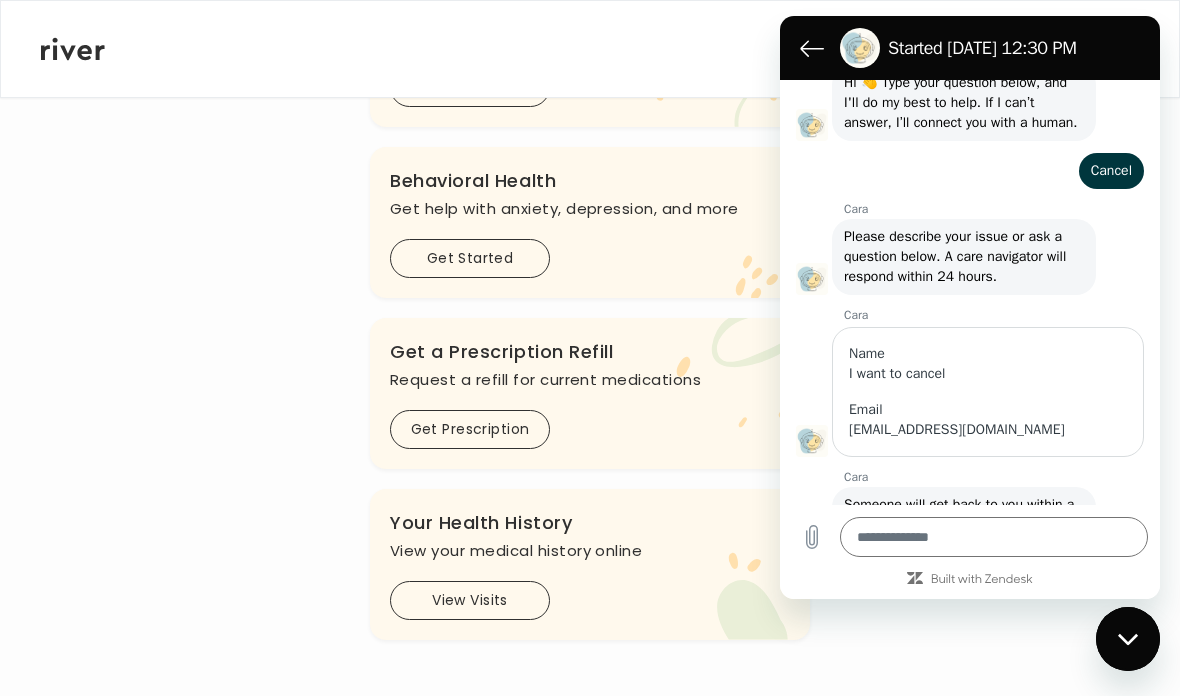 scroll, scrollTop: 74, scrollLeft: 0, axis: vertical 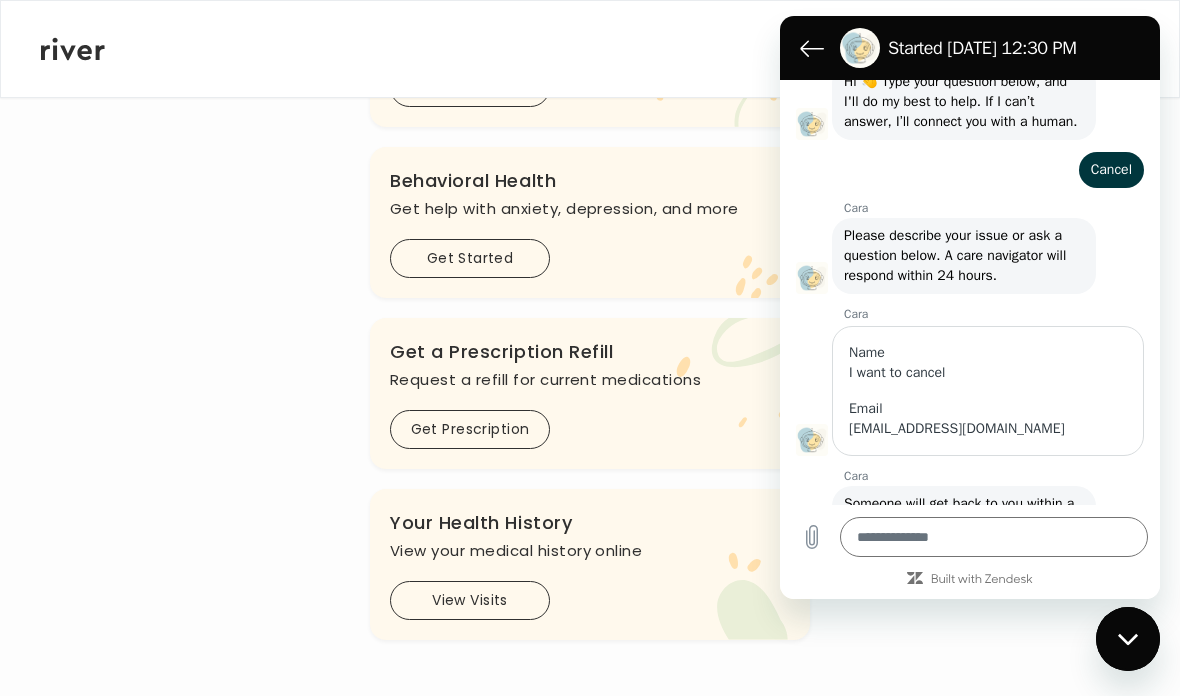 click at bounding box center (1128, 639) 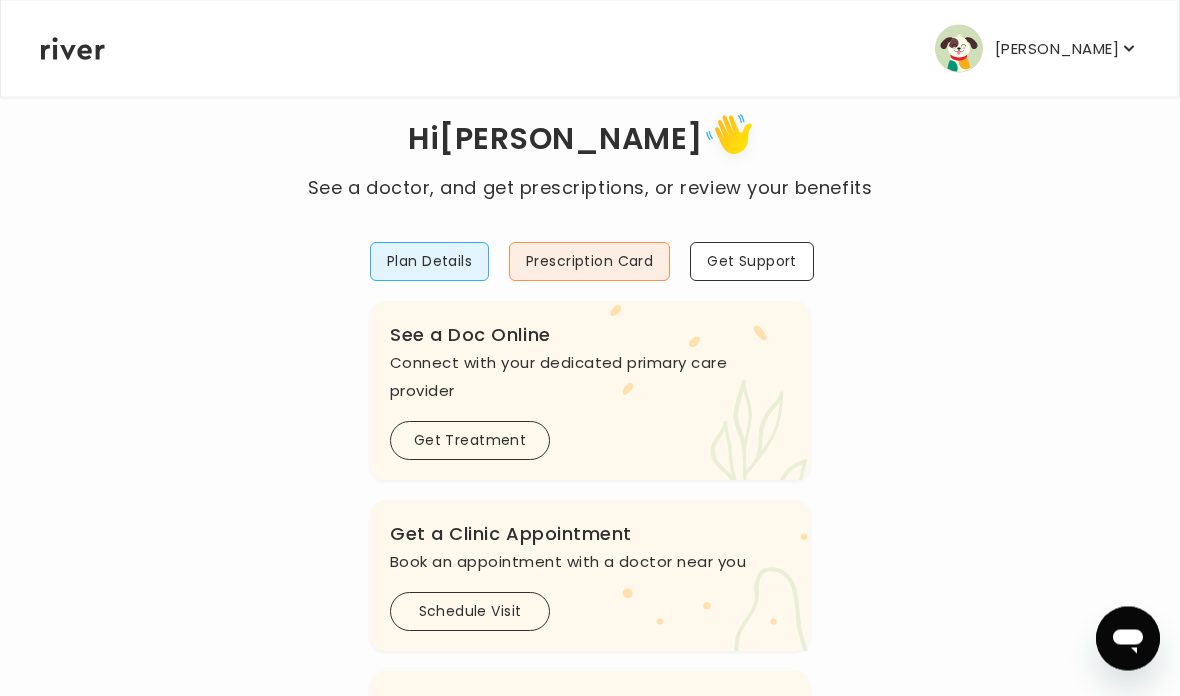 scroll, scrollTop: 0, scrollLeft: 0, axis: both 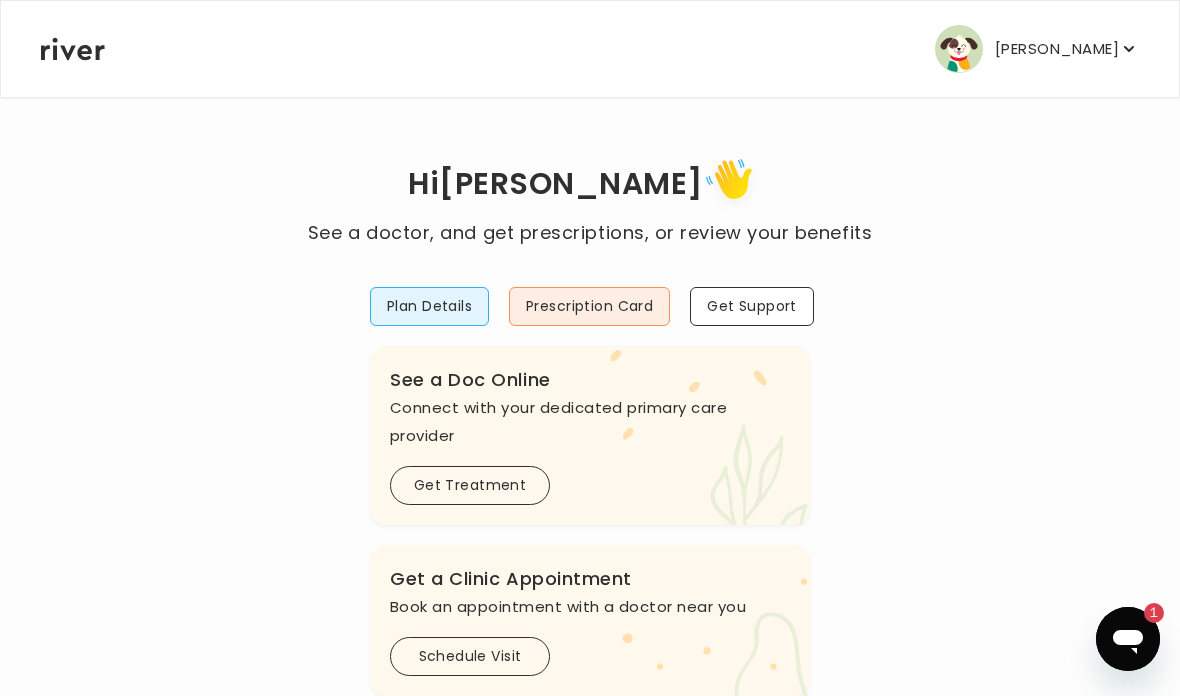 click on "Prescription Card" at bounding box center [589, 306] 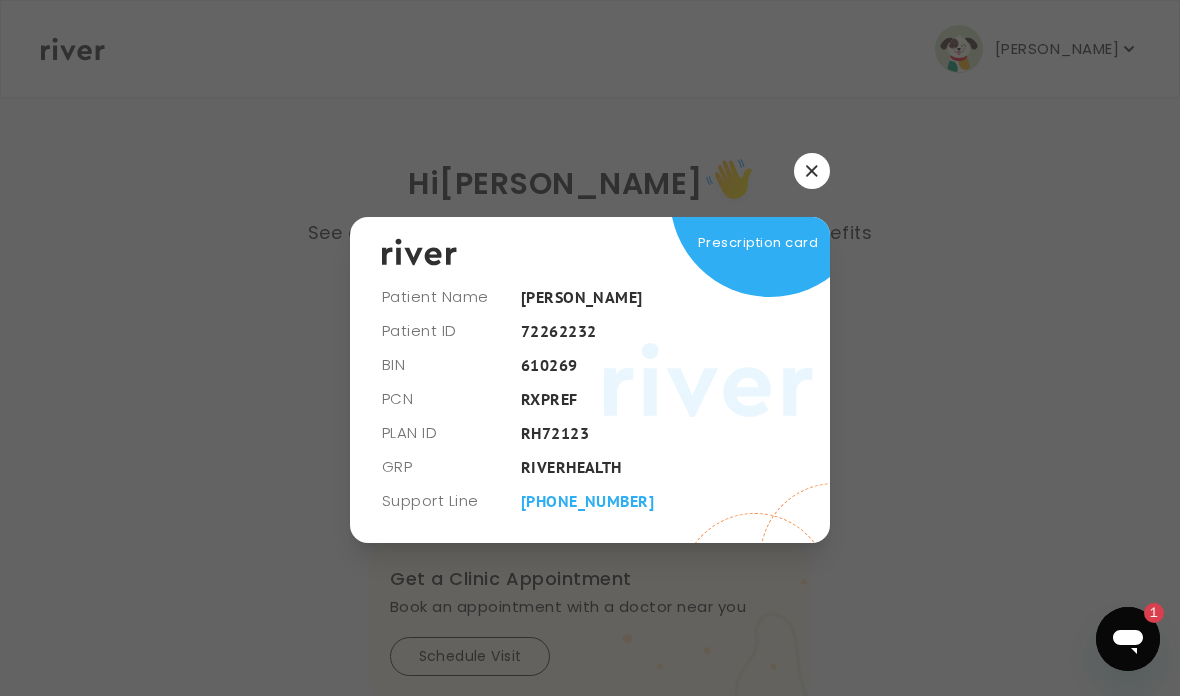click 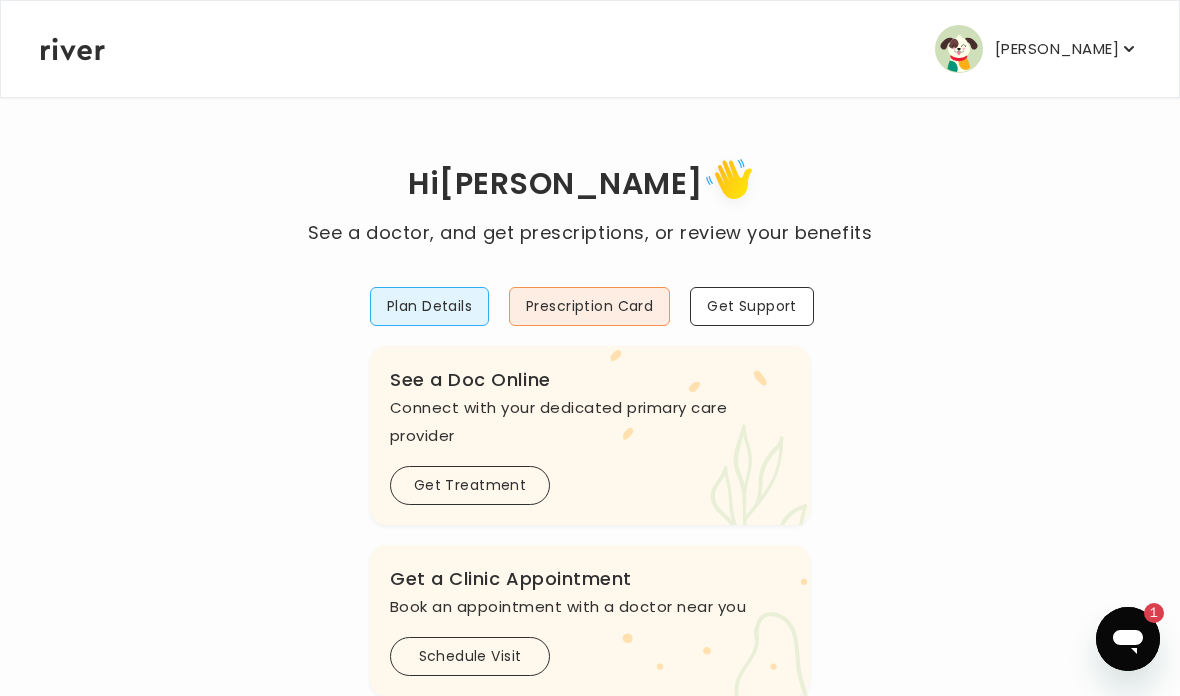 click on "Plan Details" at bounding box center [429, 306] 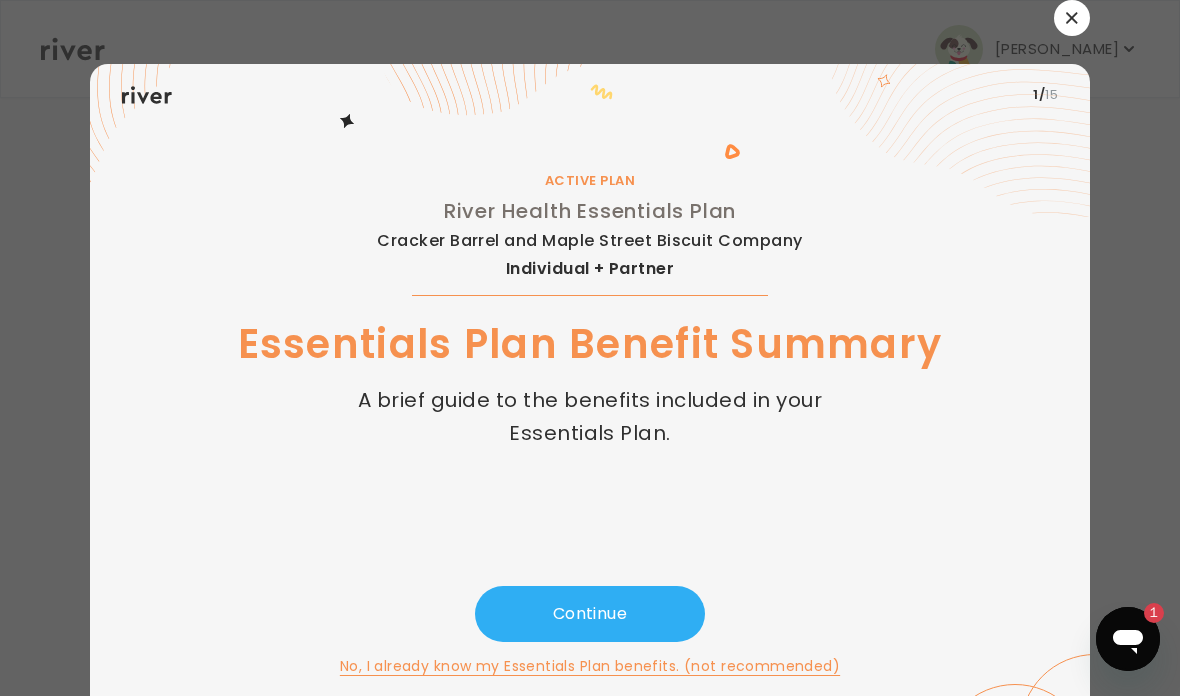 click at bounding box center (1072, 18) 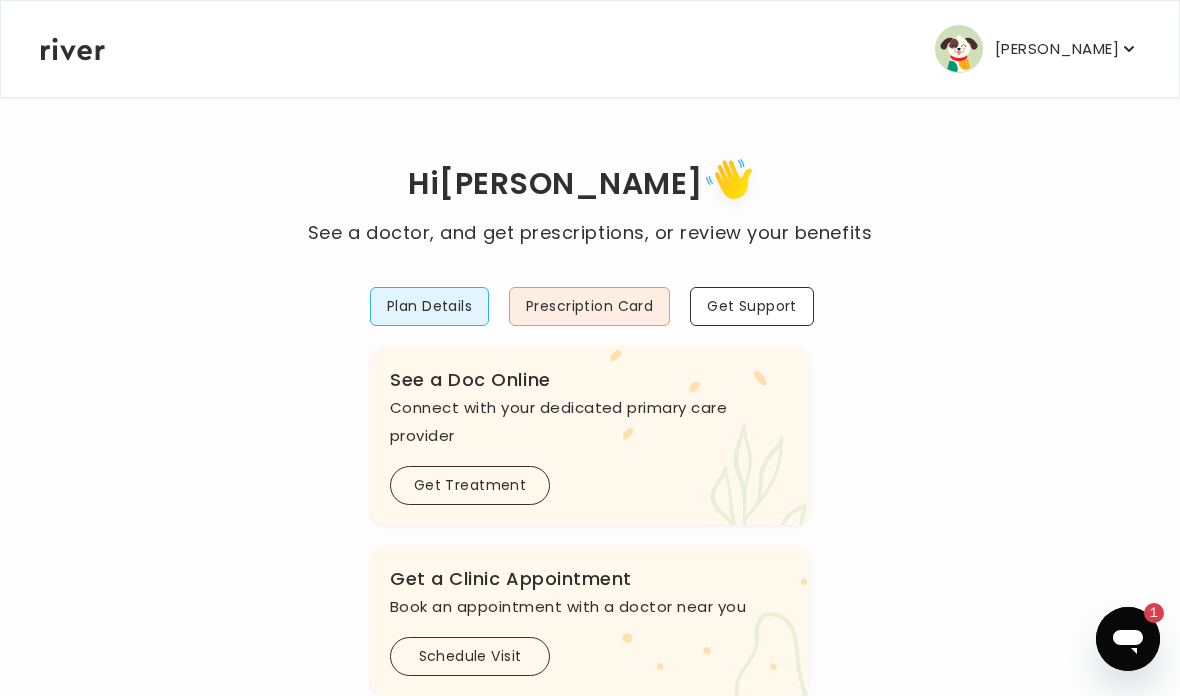 click on "[PERSON_NAME]" at bounding box center [1057, 49] 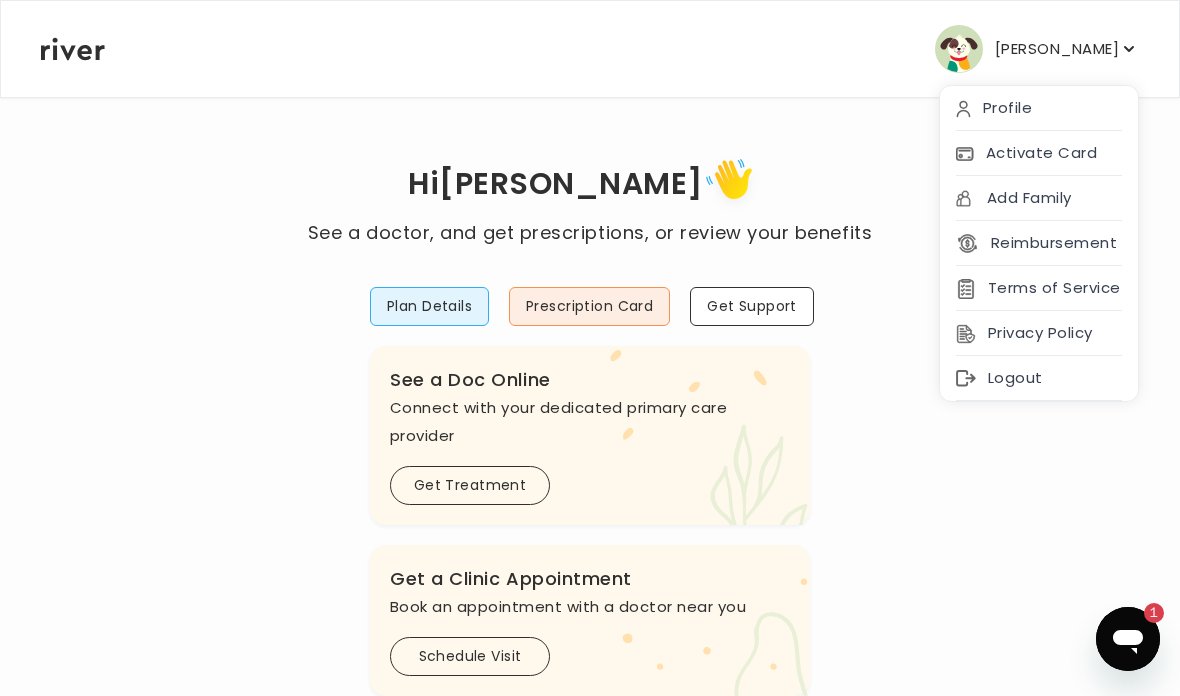 click on "Activate Card" at bounding box center (1039, 153) 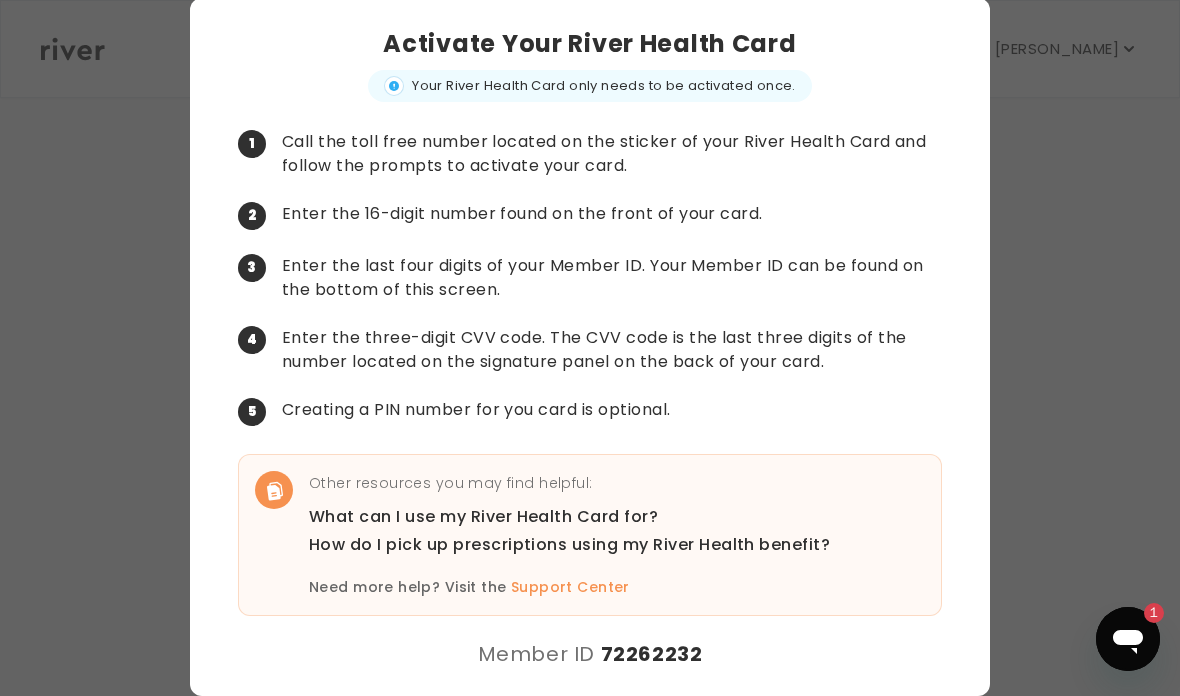 click at bounding box center [590, 348] 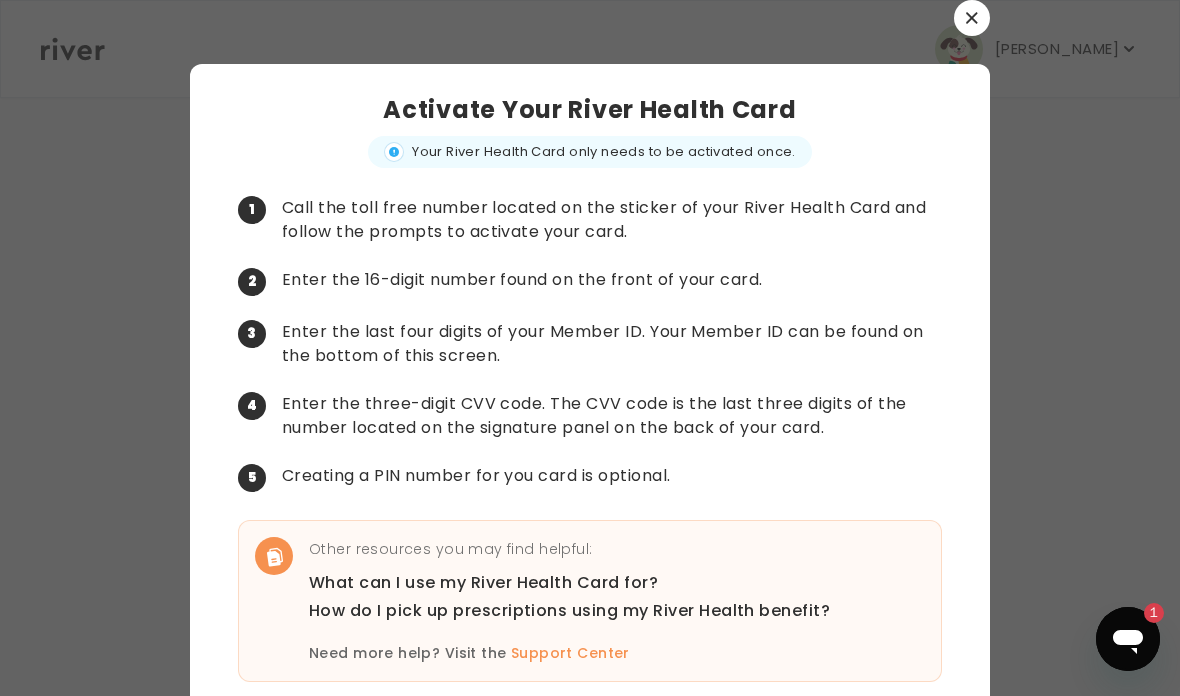 scroll, scrollTop: 0, scrollLeft: 0, axis: both 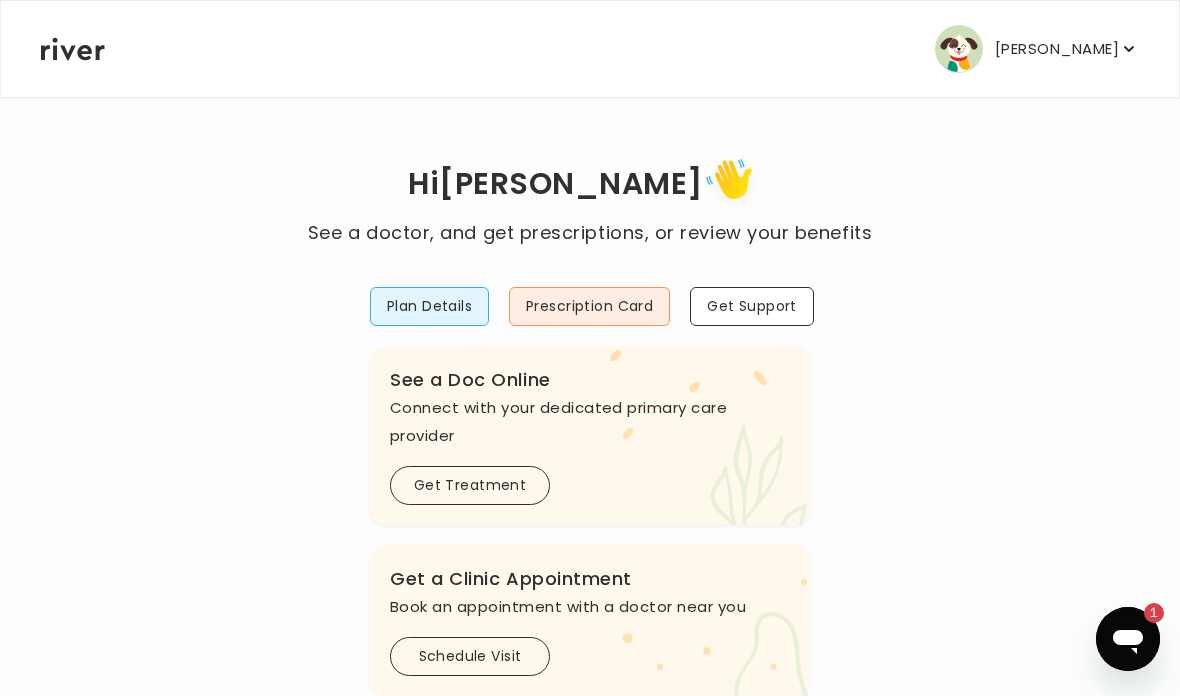 click on "[PERSON_NAME]" at bounding box center (1057, 49) 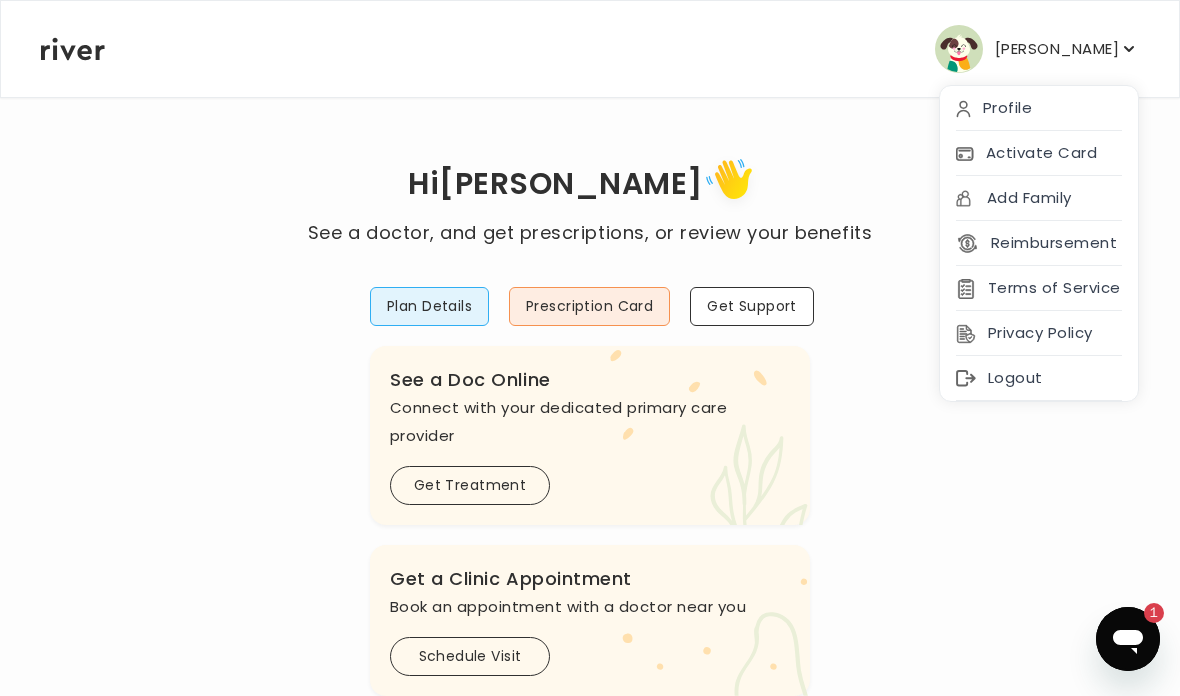 click on "Hi  Phoebe See a doctor, and get prescriptions, or review your benefits Plan Details Prescription Card Get Support
.cls-1 {
fill: #ffe0ae;
}
.cls-2 {
fill: #eaefd8;
}
River Health Essential ACTIVE Employer Sponsored: Cracker Barrel and Maple Street Biscuit Company
.cls-see {
fill: #eaefd8;
}
.cls-see-doctor {
fill: #ffe0ae;
}
See a Doc Online Connect with your dedicated primary care provider Get Treatment
.cls-clinic {
fill: #eaefd8;
}
.cls-clinic-appt {
fill: #ffe0ae;
}
Get a Clinic Appointment Book an appointment with a doctor near you Schedule Visit
.cls-1 {
fill: #ffe0ae;
}
Behavioral Health Get help with anxiety, depression, and more Get Started .cls-1{fill:#ffe0ae} Get a Prescription Refill Request a refill for current medications Get Prescription Your Health History View your medical history online View Visits" at bounding box center (590, 680) 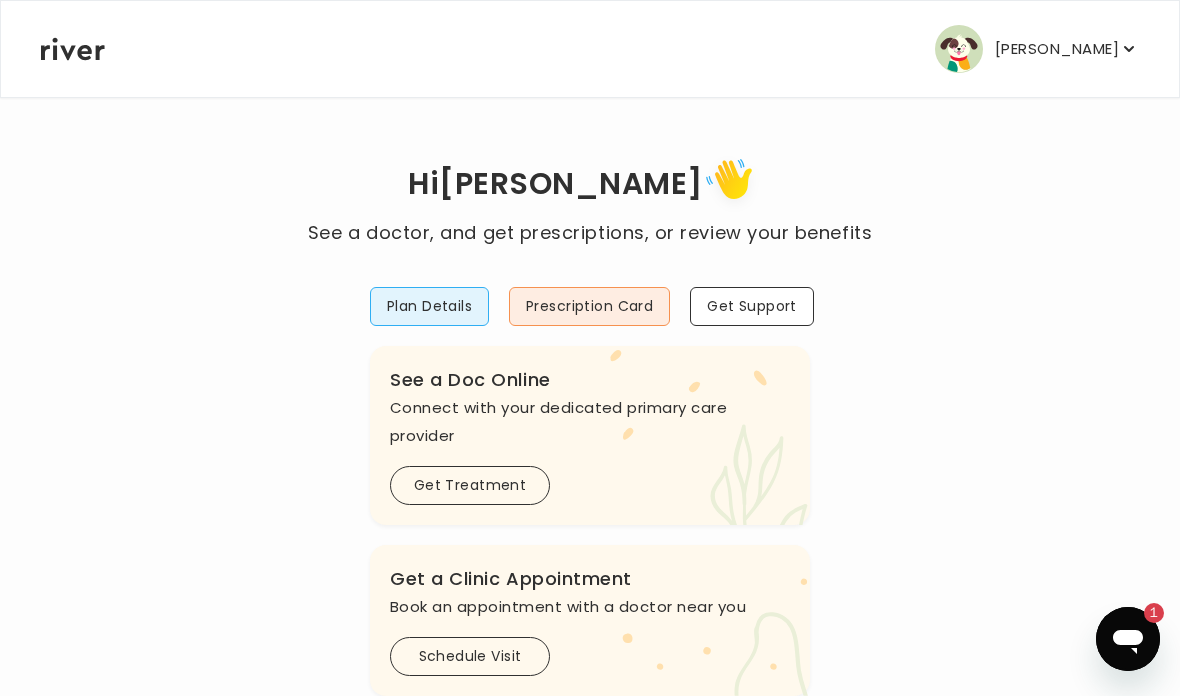 click on "[PERSON_NAME]" at bounding box center (1037, 49) 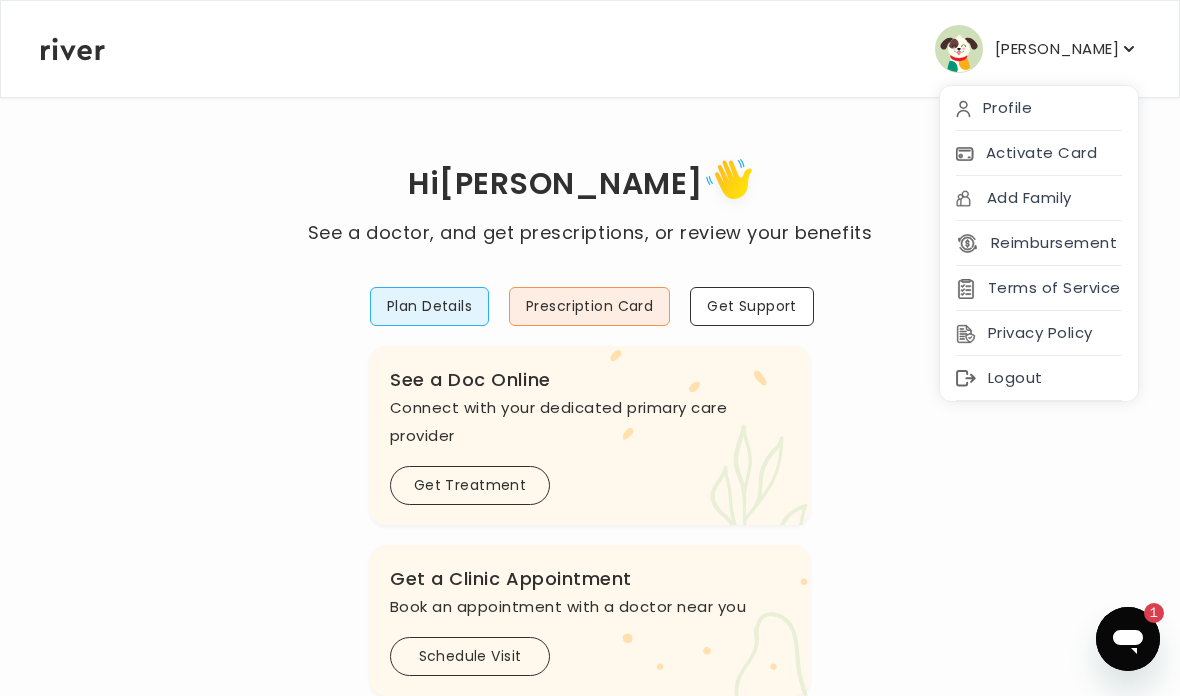 click on "Reimbursement" at bounding box center (1036, 243) 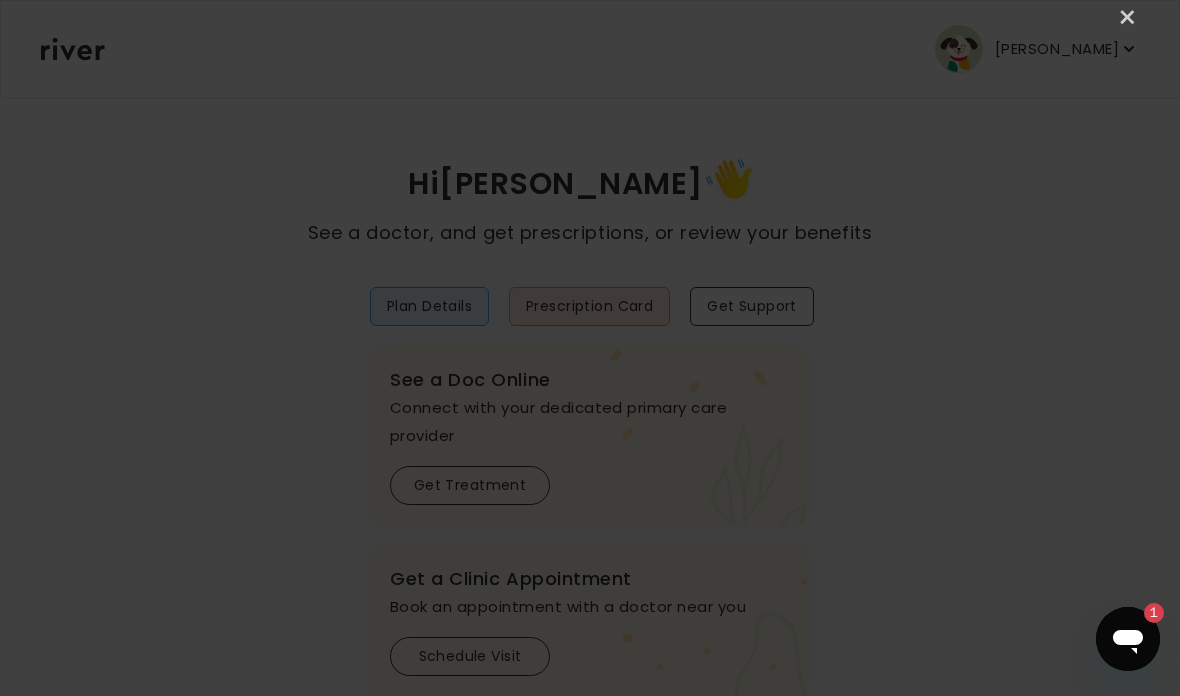 click on "×" at bounding box center (1128, 18) 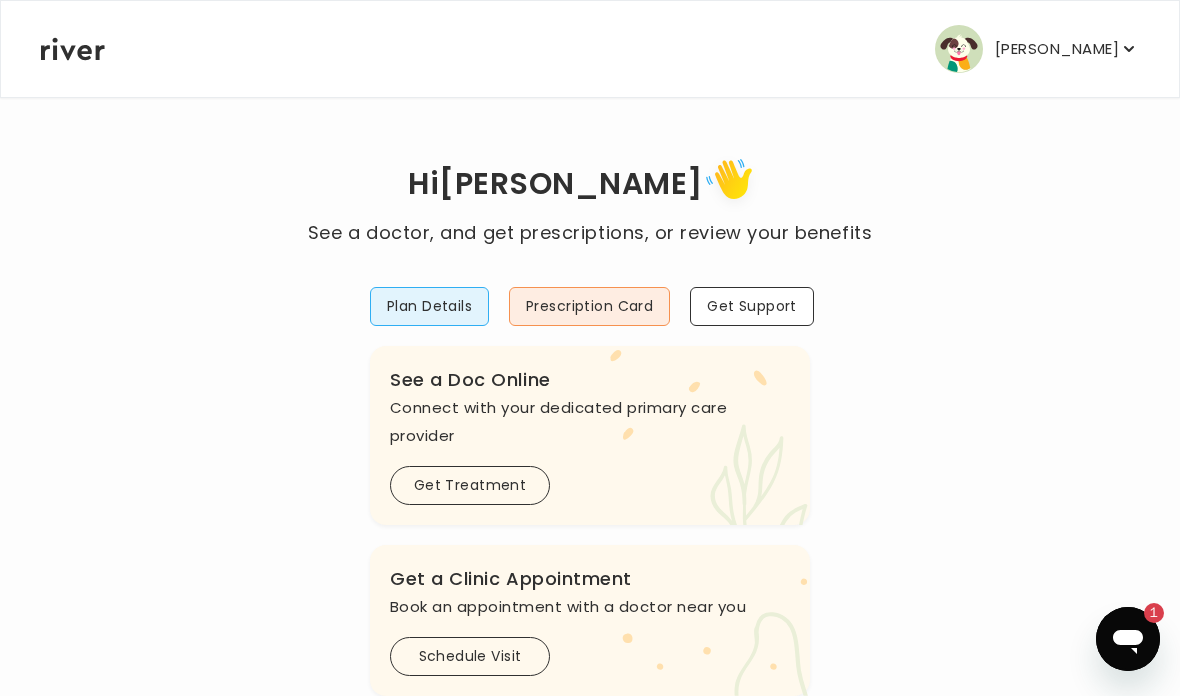 click on "[PERSON_NAME]" at bounding box center (1057, 49) 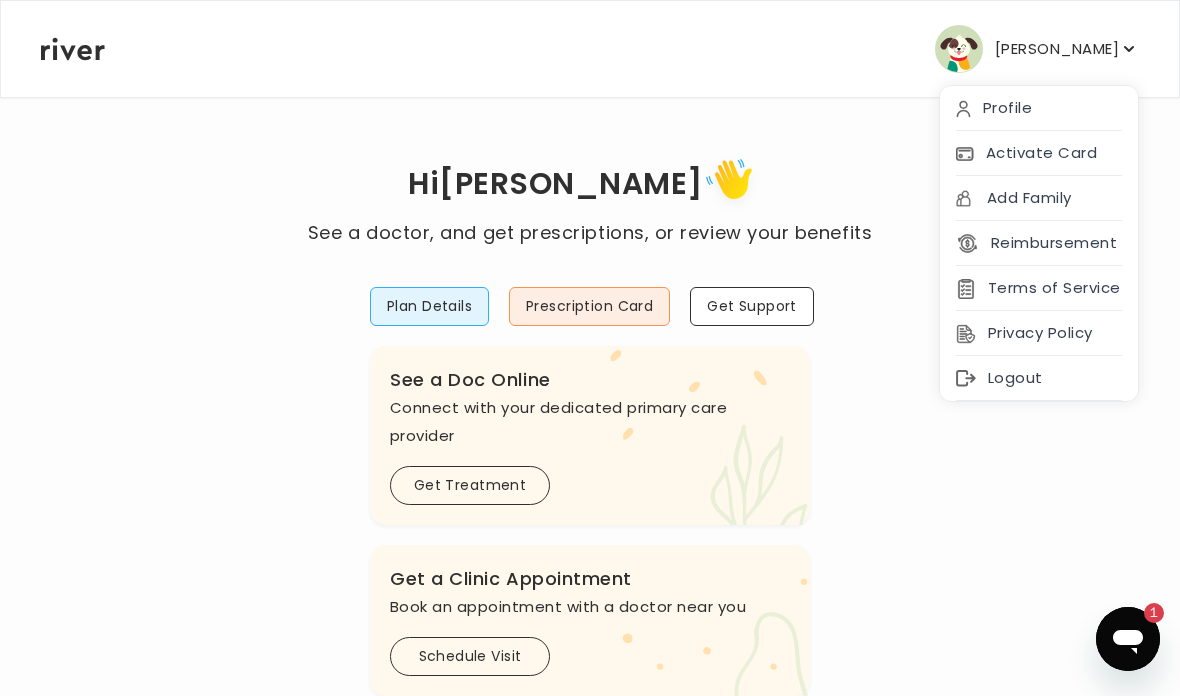 click on "Privacy Policy" at bounding box center (1039, 333) 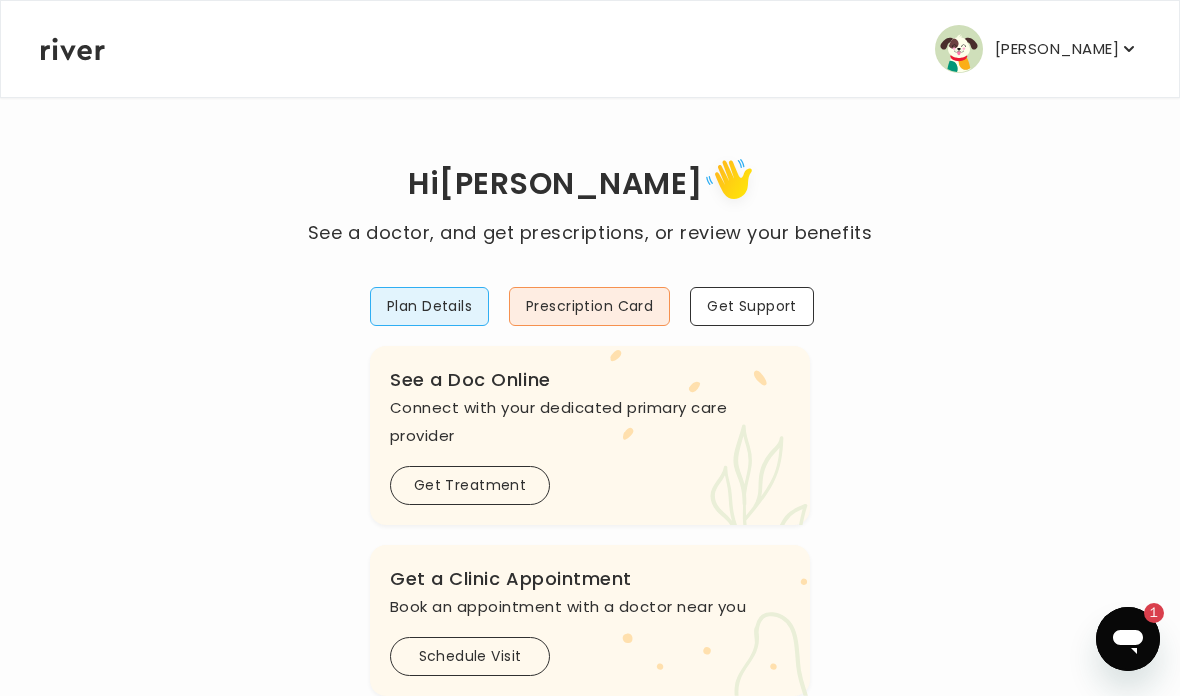 click on "[PERSON_NAME]" at bounding box center (1057, 49) 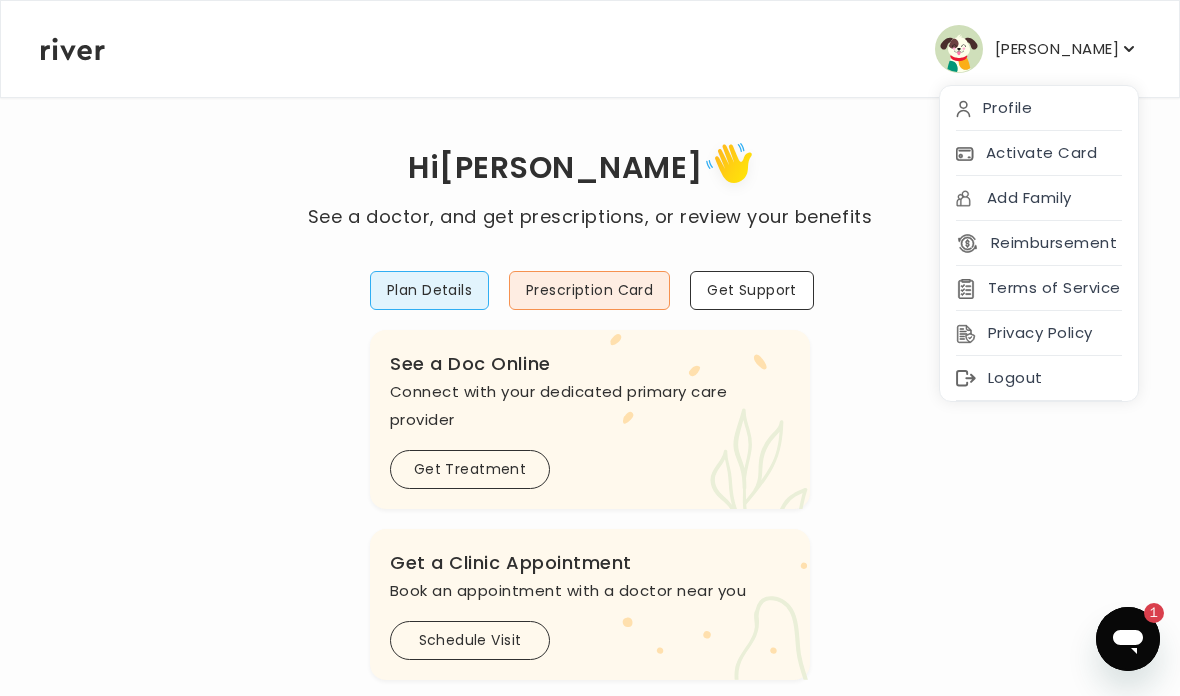 scroll, scrollTop: 0, scrollLeft: 0, axis: both 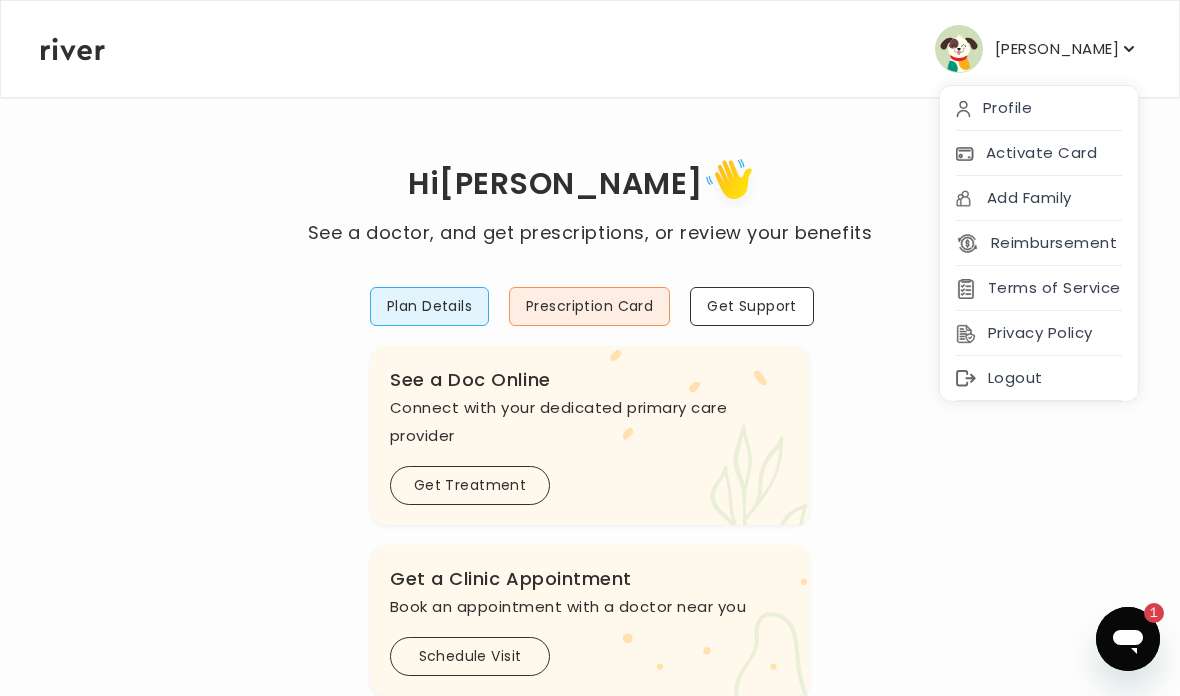 click on "Hi  Phoebe See a doctor, and get prescriptions, or review your benefits Plan Details Prescription Card Get Support
.cls-1 {
fill: #ffe0ae;
}
.cls-2 {
fill: #eaefd8;
}
River Health Essential ACTIVE Employer Sponsored: Cracker Barrel and Maple Street Biscuit Company
.cls-see {
fill: #eaefd8;
}
.cls-see-doctor {
fill: #ffe0ae;
}
See a Doc Online Connect with your dedicated primary care provider Get Treatment
.cls-clinic {
fill: #eaefd8;
}
.cls-clinic-appt {
fill: #ffe0ae;
}
Get a Clinic Appointment Book an appointment with a doctor near you Schedule Visit
.cls-1 {
fill: #ffe0ae;
}
Behavioral Health Get help with anxiety, depression, and more Get Started .cls-1{fill:#ffe0ae} Get a Prescription Refill Request a refill for current medications Get Prescription Your Health History View your medical history online View Visits" at bounding box center (590, 680) 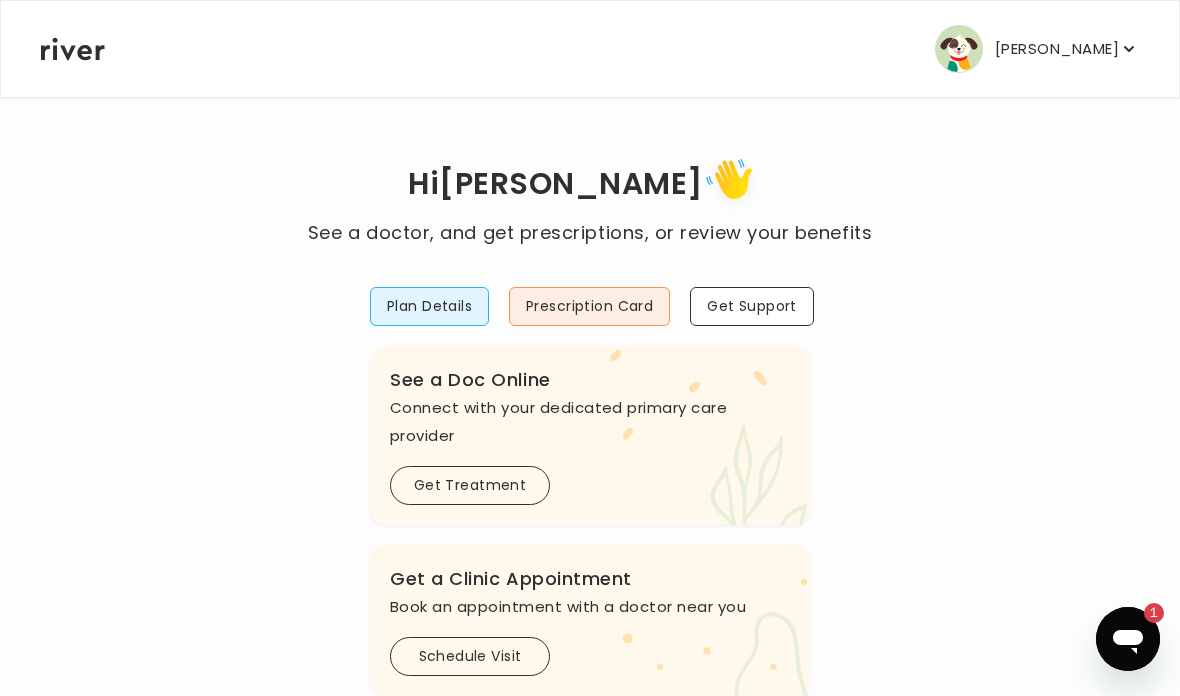 click on "[PERSON_NAME]" at bounding box center [1057, 49] 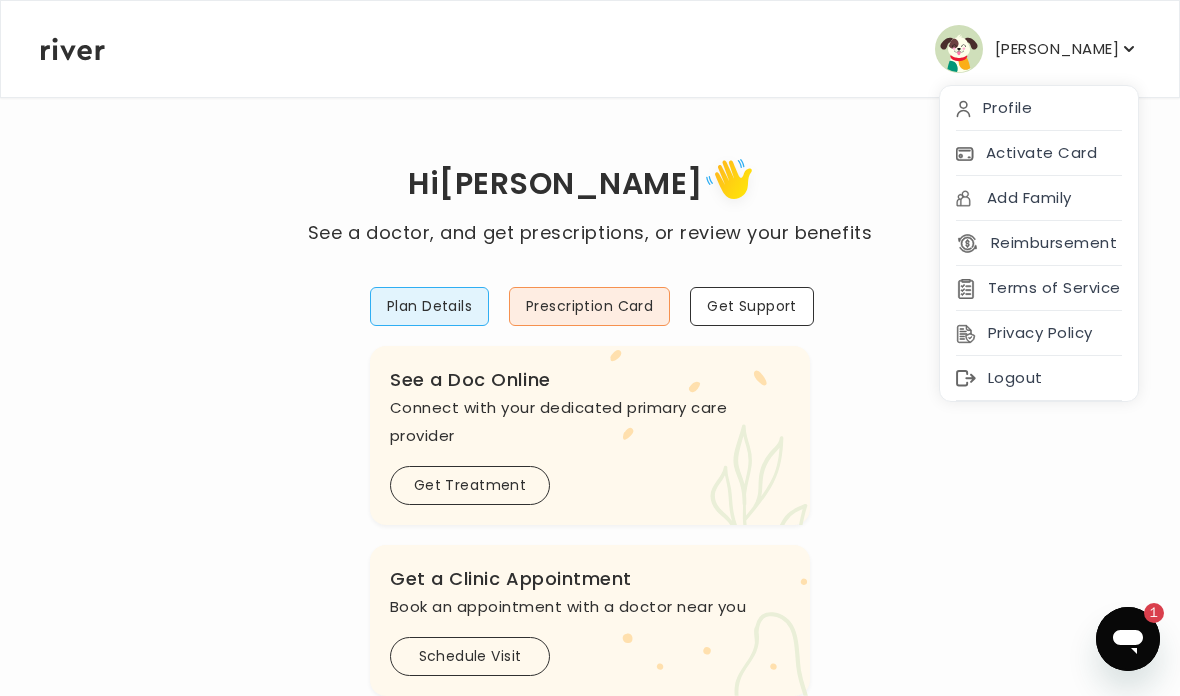 click on "Hi  Phoebe See a doctor, and get prescriptions, or review your benefits Plan Details Prescription Card Get Support
.cls-1 {
fill: #ffe0ae;
}
.cls-2 {
fill: #eaefd8;
}
River Health Essential ACTIVE Employer Sponsored: Cracker Barrel and Maple Street Biscuit Company
.cls-see {
fill: #eaefd8;
}
.cls-see-doctor {
fill: #ffe0ae;
}
See a Doc Online Connect with your dedicated primary care provider Get Treatment
.cls-clinic {
fill: #eaefd8;
}
.cls-clinic-appt {
fill: #ffe0ae;
}
Get a Clinic Appointment Book an appointment with a doctor near you Schedule Visit
.cls-1 {
fill: #ffe0ae;
}
Behavioral Health Get help with anxiety, depression, and more Get Started .cls-1{fill:#ffe0ae} Get a Prescription Refill Request a refill for current medications Get Prescription Your Health History View your medical history online View Visits" at bounding box center (590, 680) 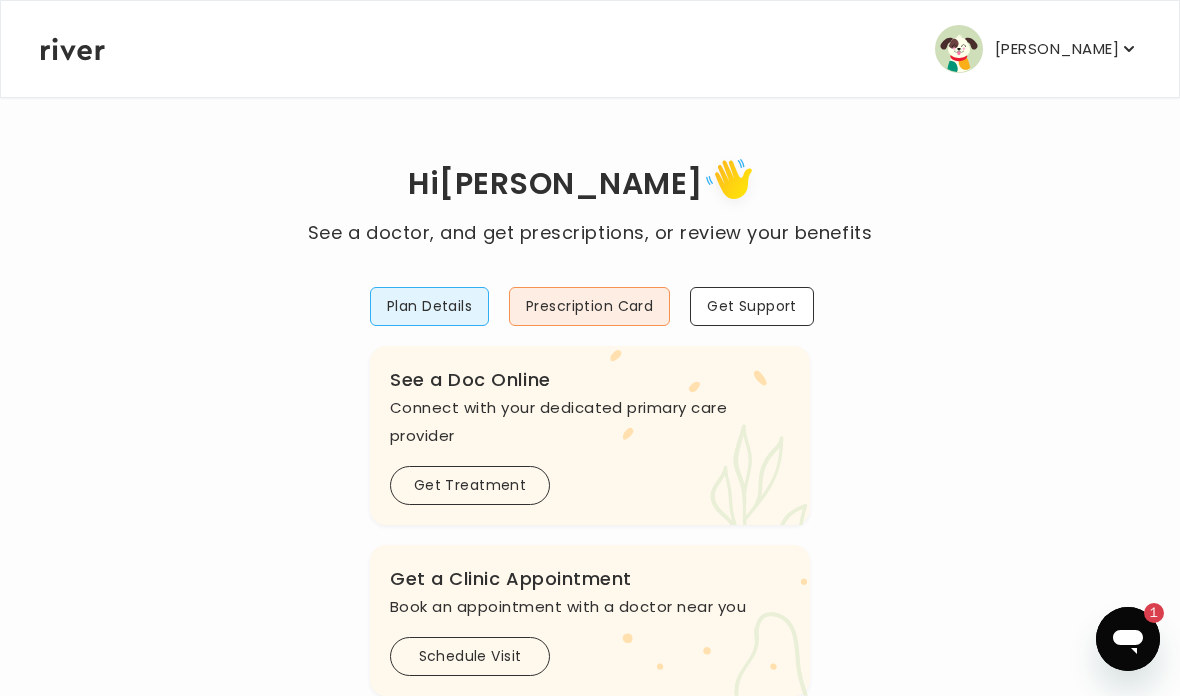 click 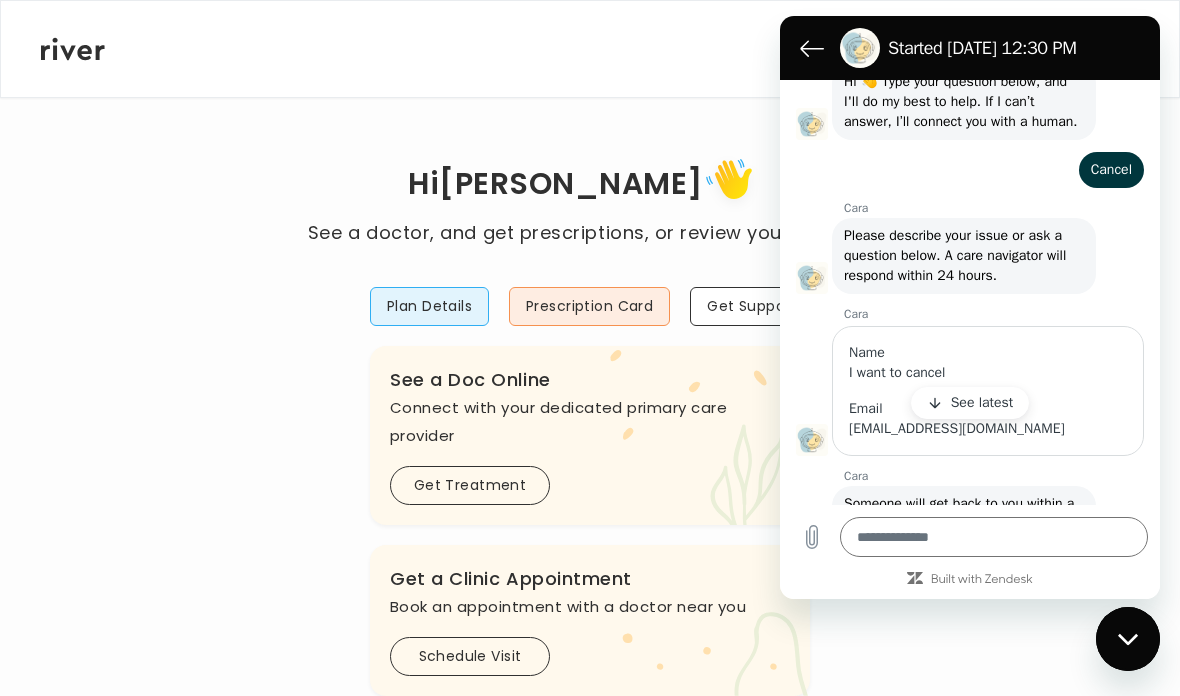 click on "See latest" at bounding box center (982, 403) 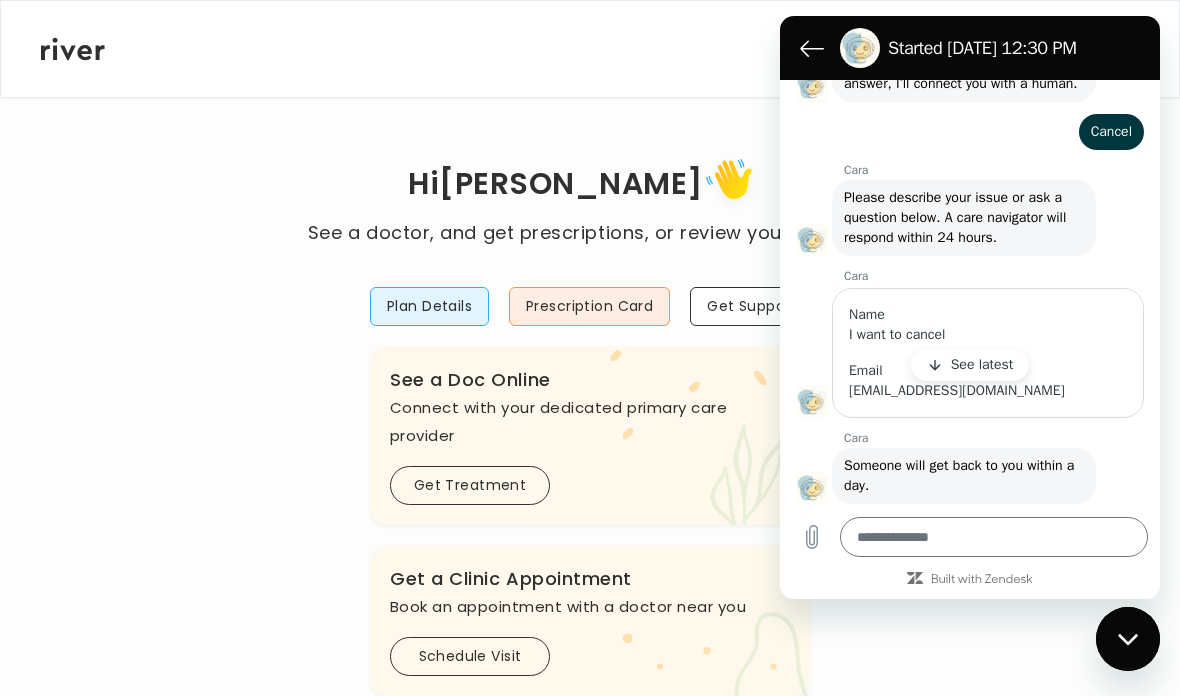 type on "*" 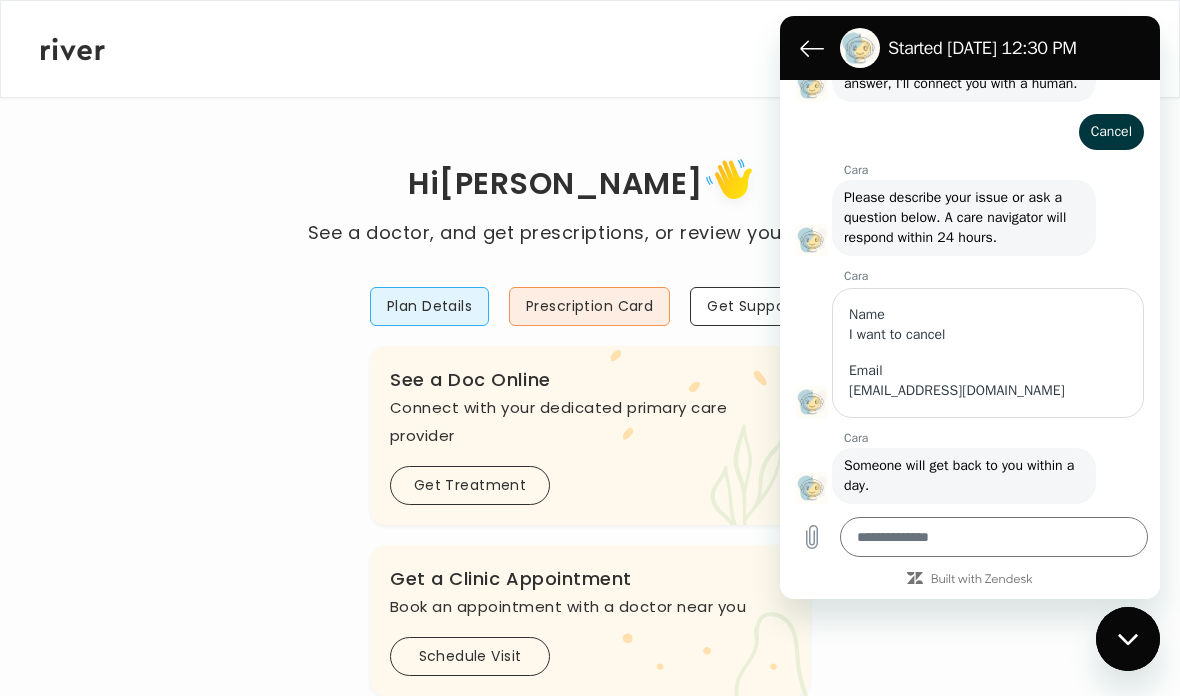scroll, scrollTop: 232, scrollLeft: 0, axis: vertical 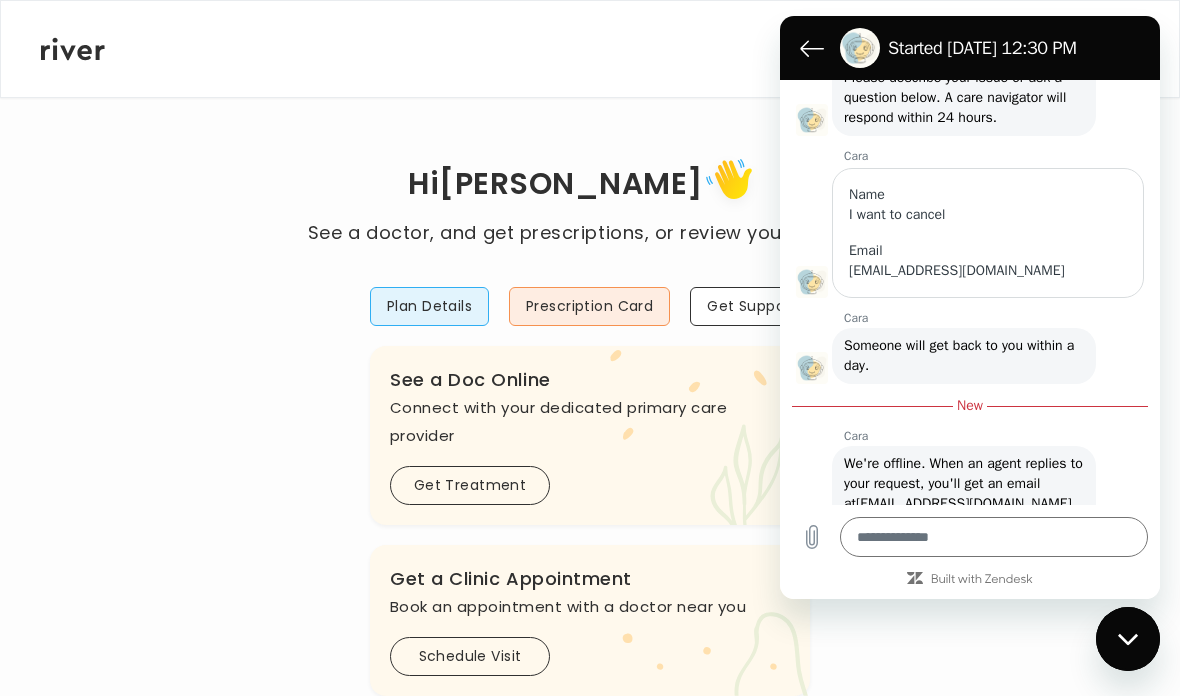 click on "Hi  Phoebe See a doctor, and get prescriptions, or review your benefits Plan Details Prescription Card Get Support
.cls-1 {
fill: #ffe0ae;
}
.cls-2 {
fill: #eaefd8;
}
River Health Essential ACTIVE Employer Sponsored: Cracker Barrel and Maple Street Biscuit Company
.cls-see {
fill: #eaefd8;
}
.cls-see-doctor {
fill: #ffe0ae;
}
See a Doc Online Connect with your dedicated primary care provider Get Treatment
.cls-clinic {
fill: #eaefd8;
}
.cls-clinic-appt {
fill: #ffe0ae;
}
Get a Clinic Appointment Book an appointment with a doctor near you Schedule Visit
.cls-1 {
fill: #ffe0ae;
}
Behavioral Health Get help with anxiety, depression, and more Get Started .cls-1{fill:#ffe0ae} Get a Prescription Refill Request a refill for current medications Get Prescription Your Health History View your medical history online View Visits" at bounding box center (590, 680) 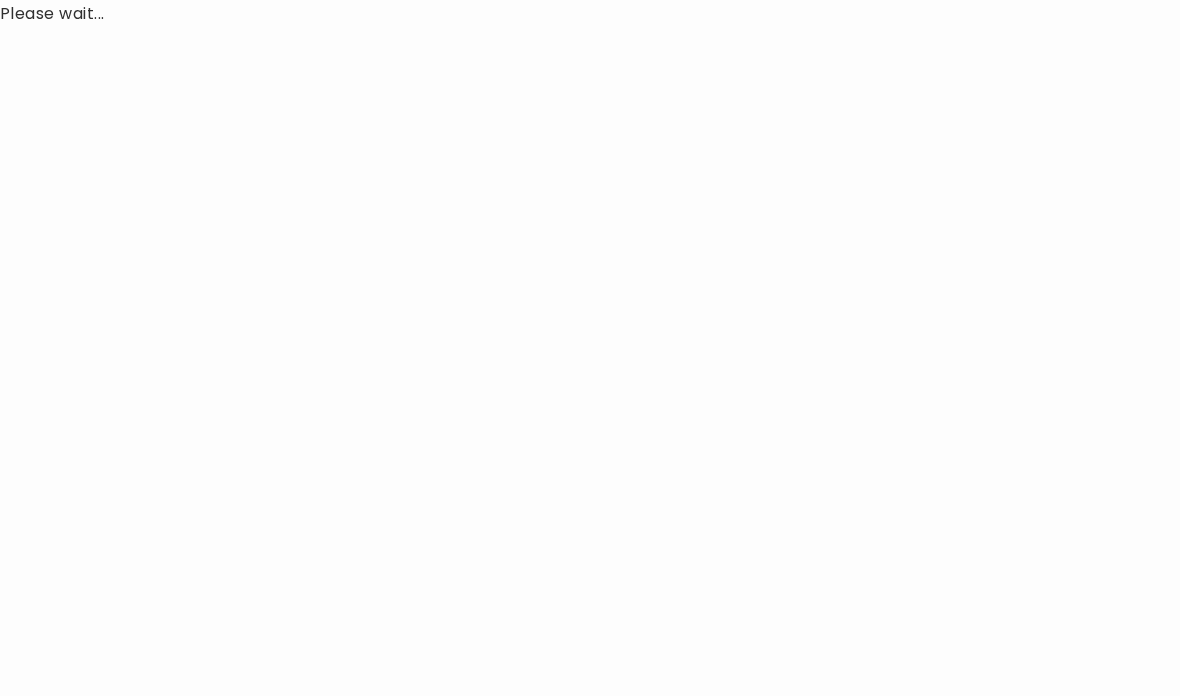 scroll, scrollTop: 0, scrollLeft: 0, axis: both 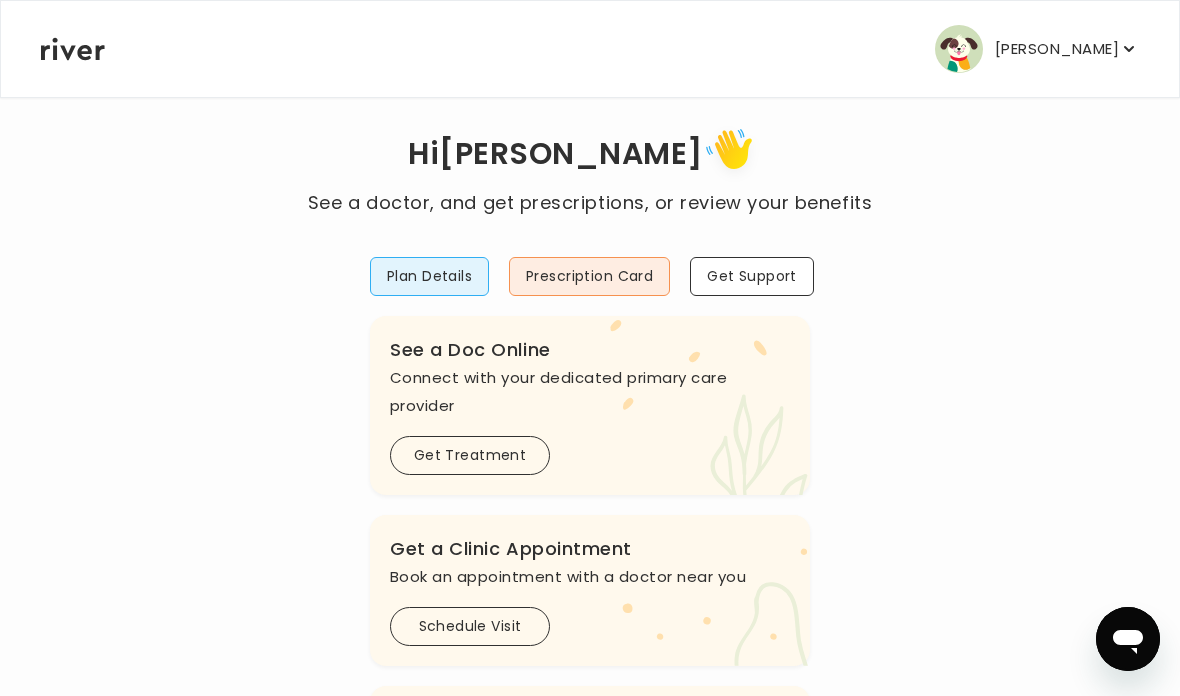 click 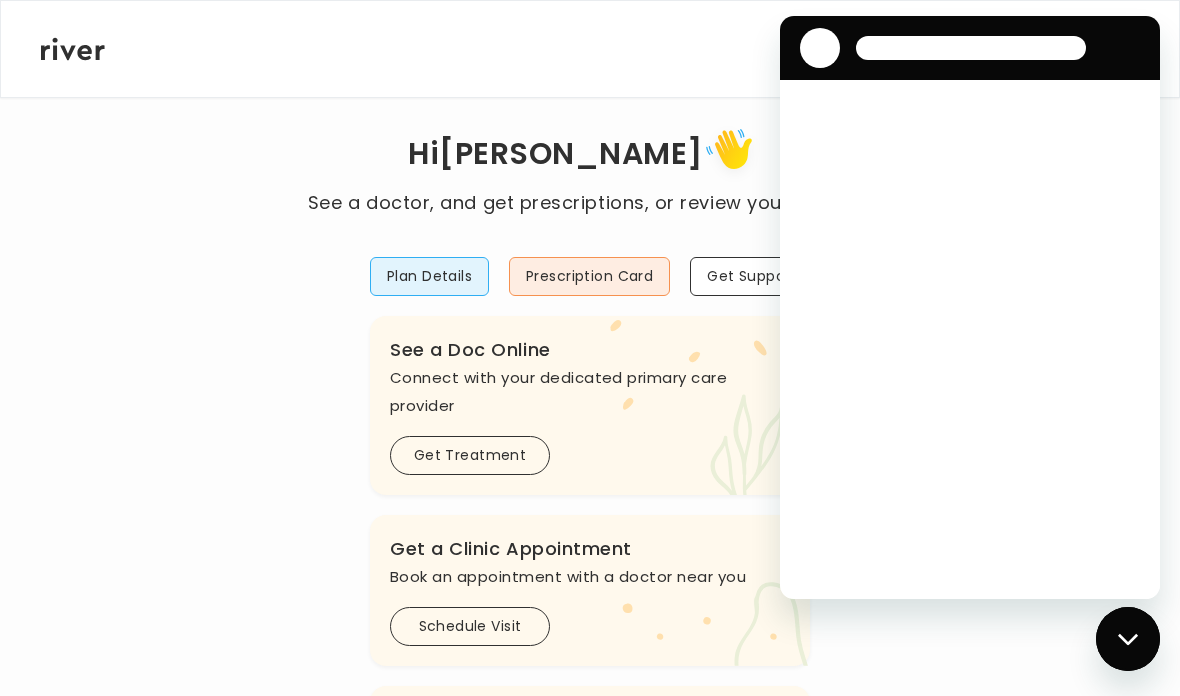 scroll, scrollTop: 0, scrollLeft: 0, axis: both 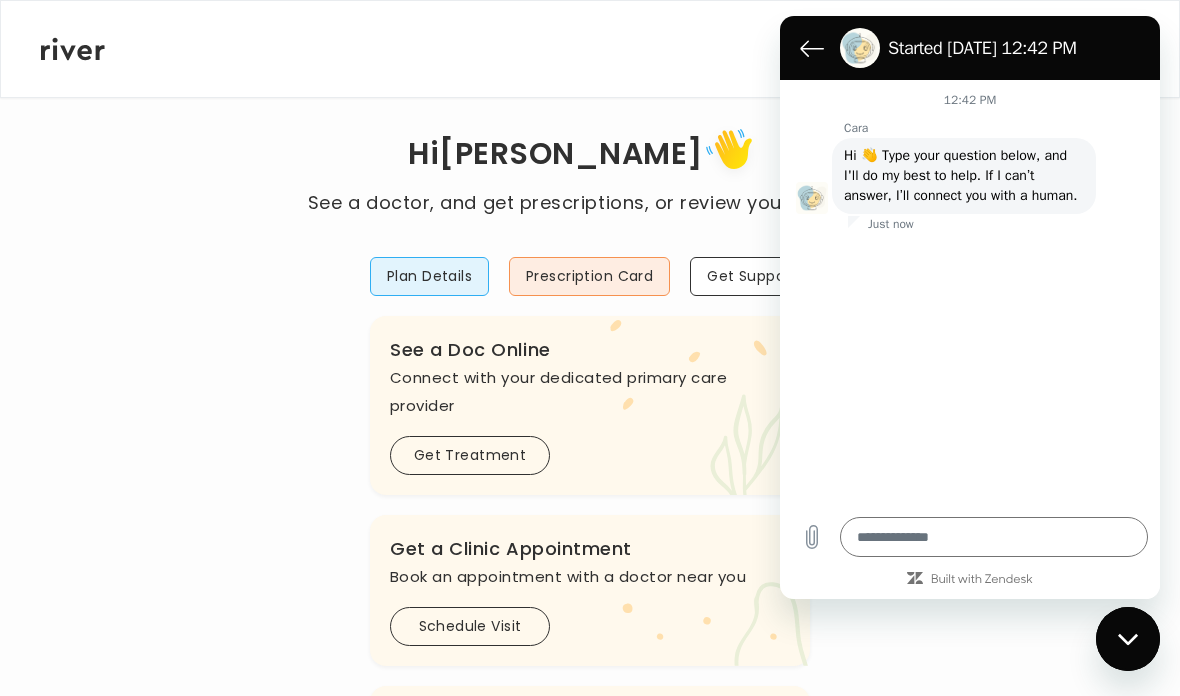 click 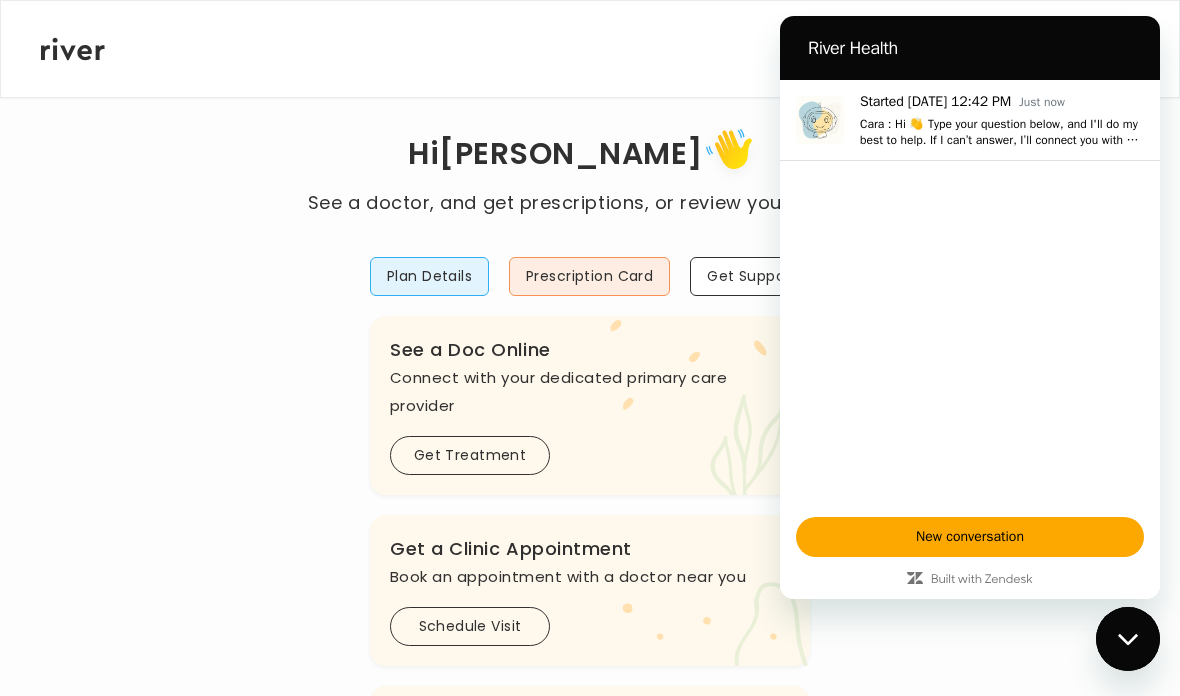 click on "Cara : Hi 👋️ Type your question below, and I'll do my best to help. If I can’t answer, I’ll connect you with a human." at bounding box center [1002, 132] 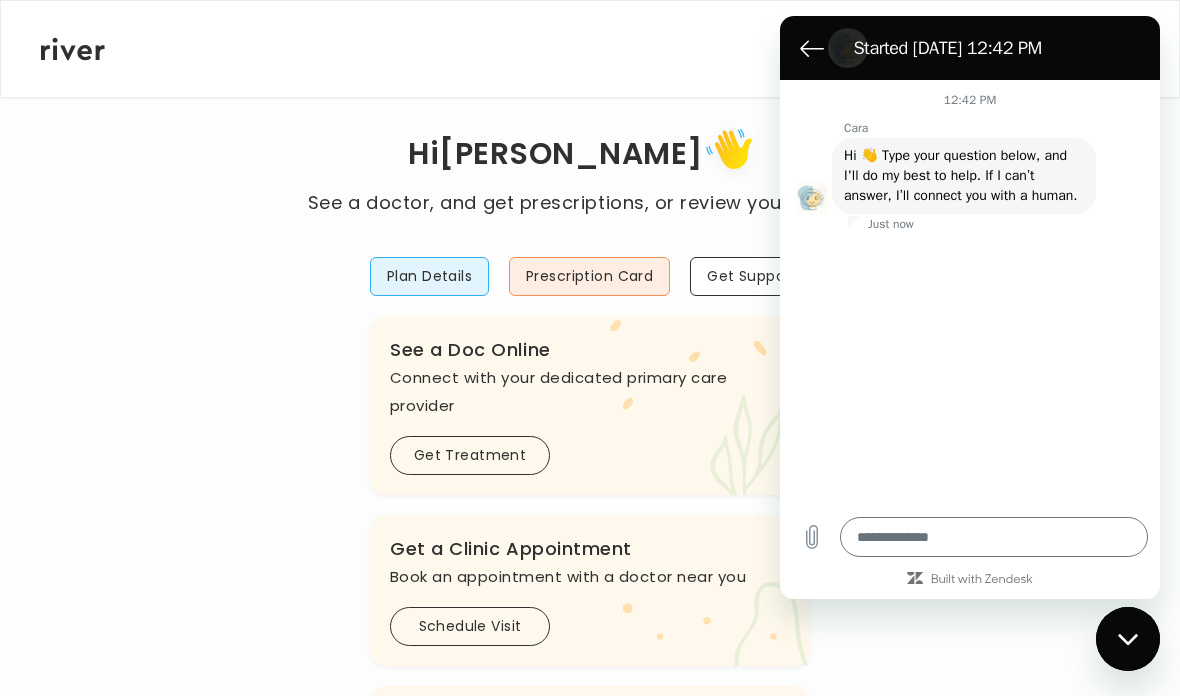 click at bounding box center (812, 48) 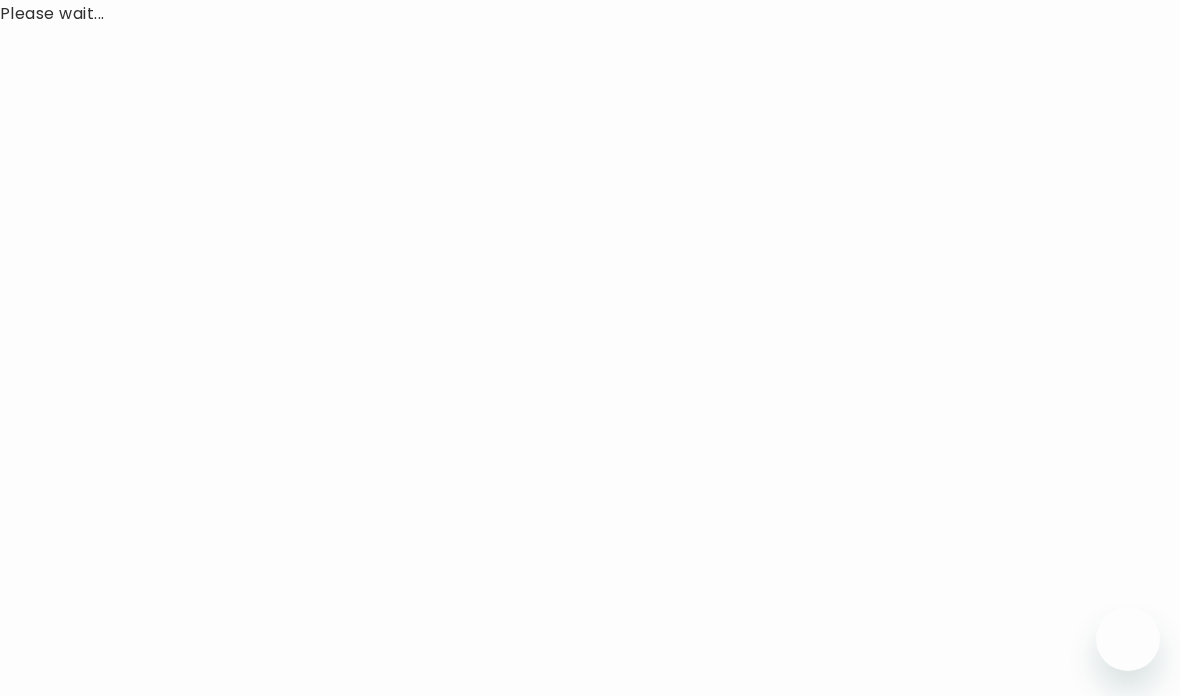 scroll, scrollTop: 0, scrollLeft: 0, axis: both 